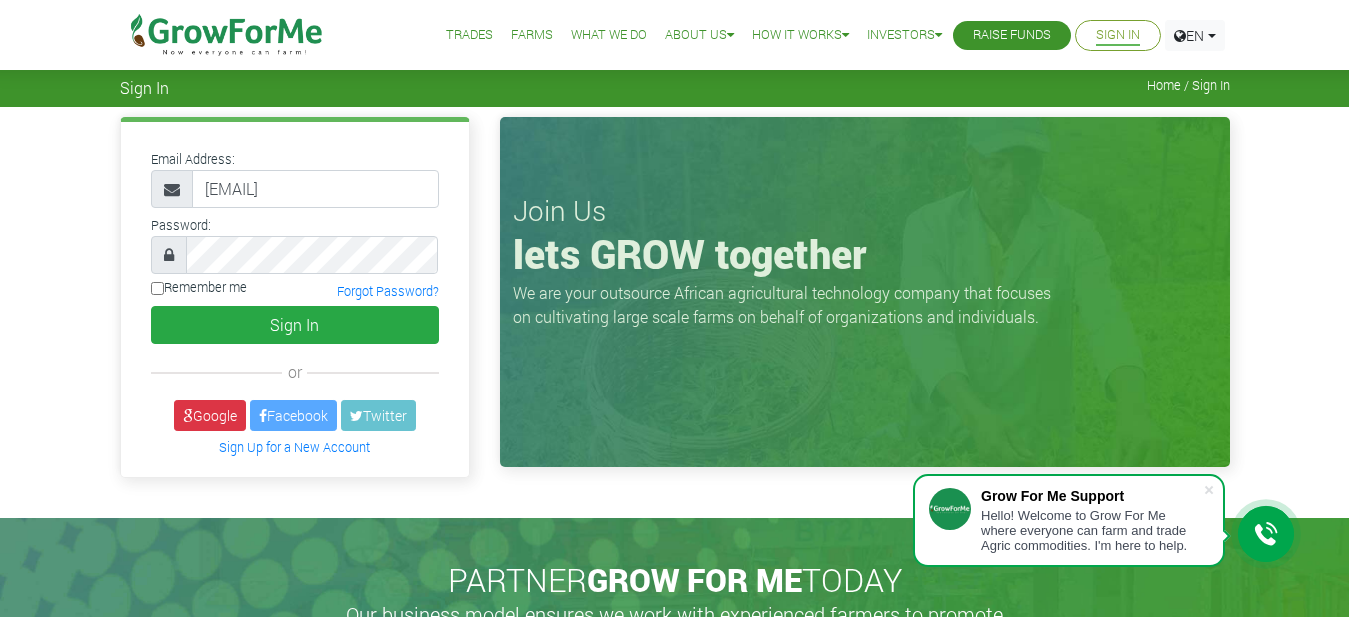 scroll, scrollTop: 0, scrollLeft: 0, axis: both 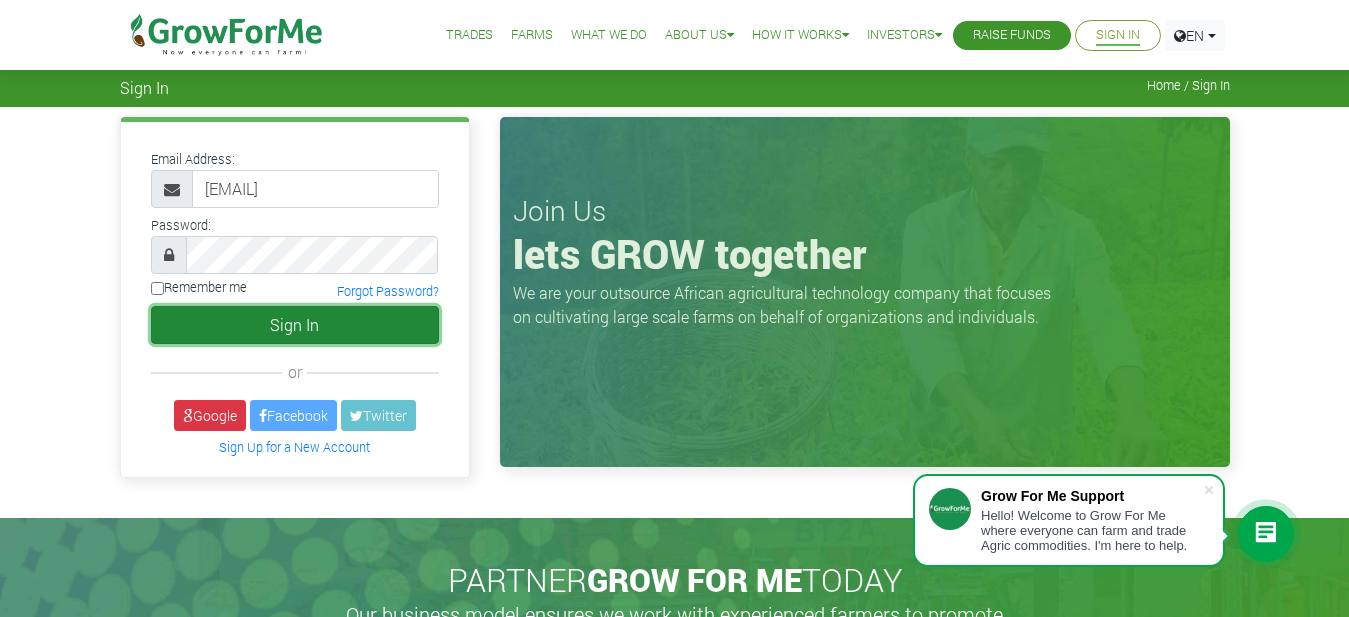 click on "Sign In" at bounding box center (295, 325) 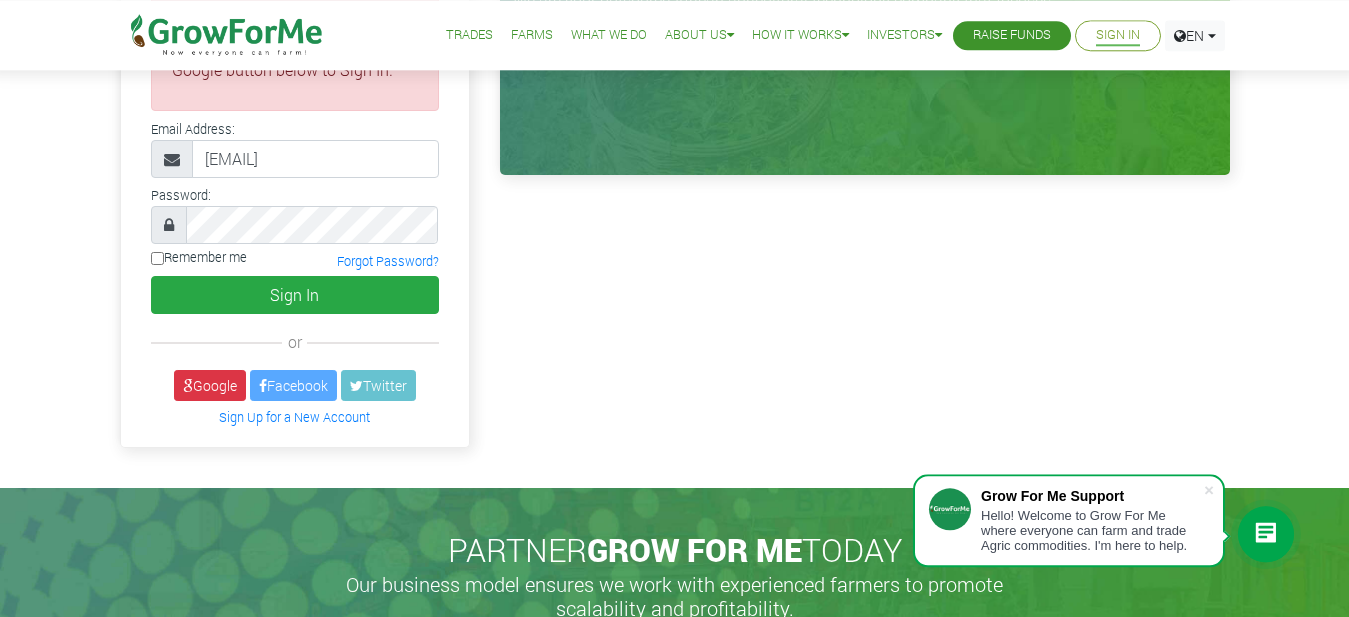 scroll, scrollTop: 306, scrollLeft: 0, axis: vertical 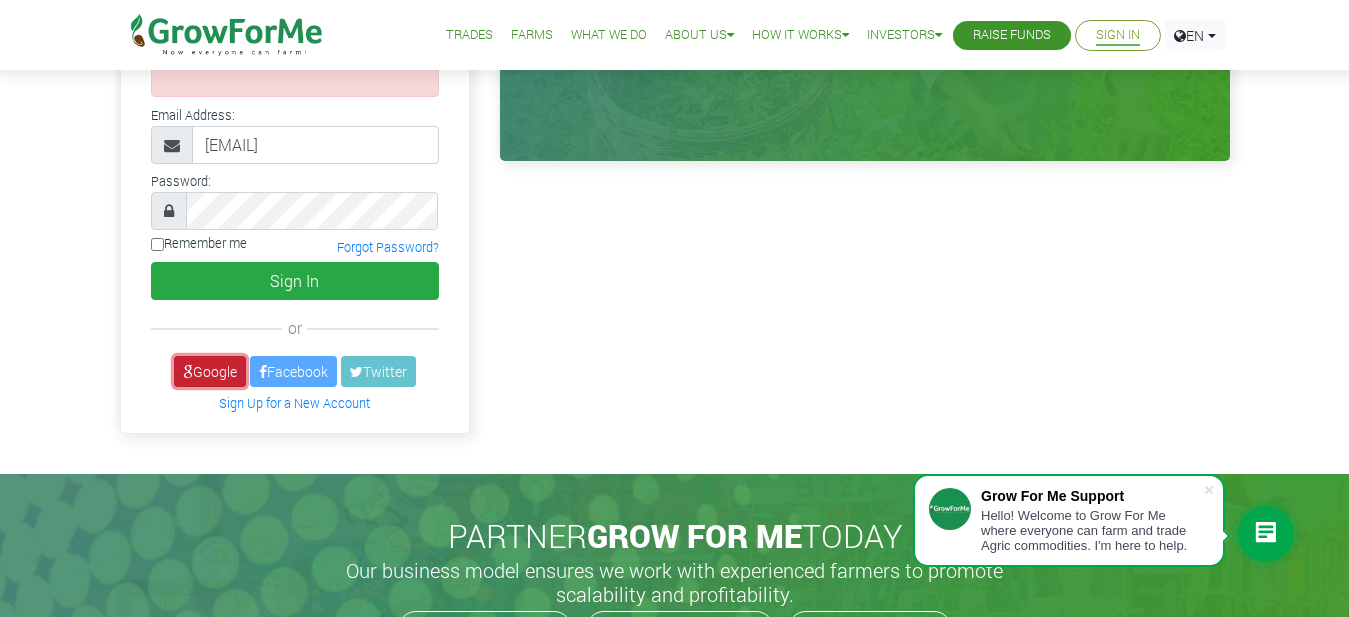 click on "Google" at bounding box center (210, 371) 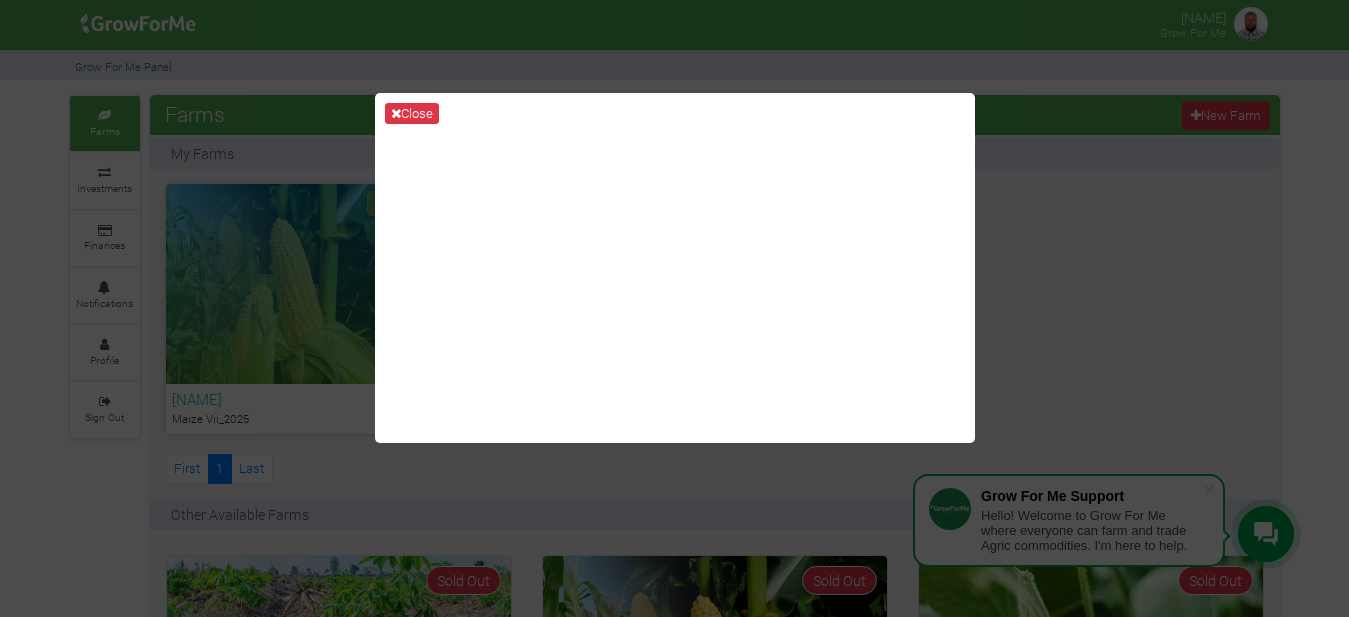 scroll, scrollTop: 0, scrollLeft: 0, axis: both 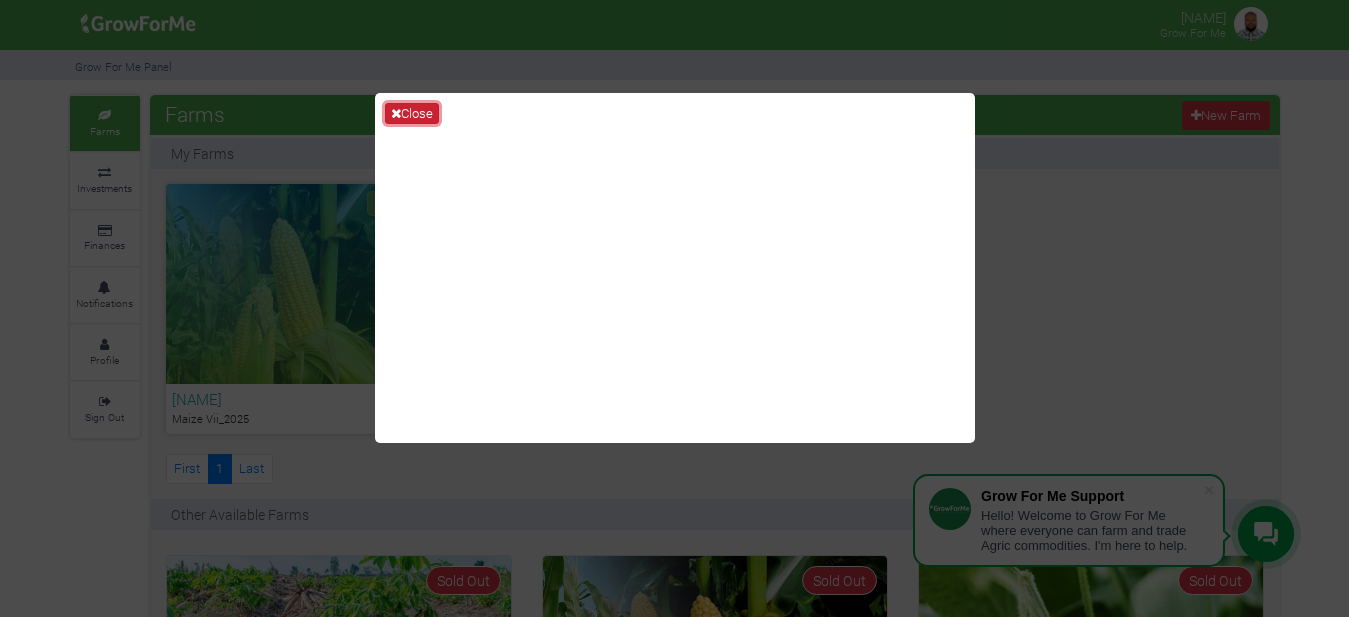 click on "Close" at bounding box center [412, 114] 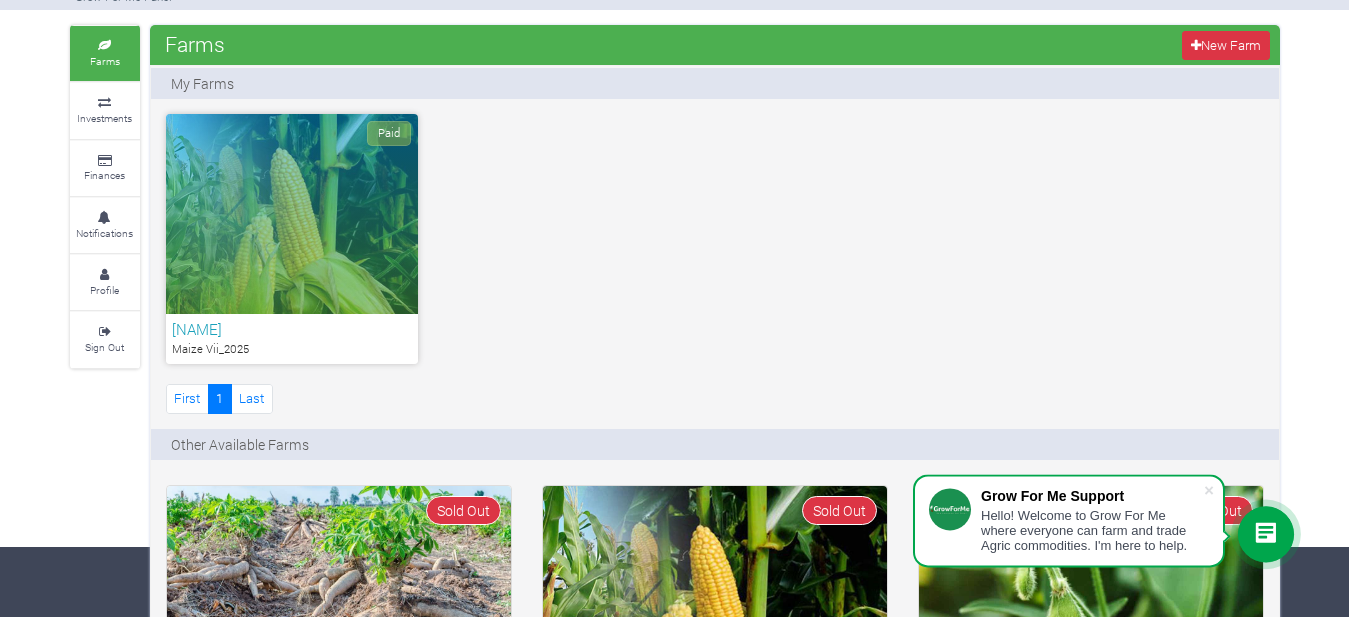 scroll, scrollTop: 102, scrollLeft: 0, axis: vertical 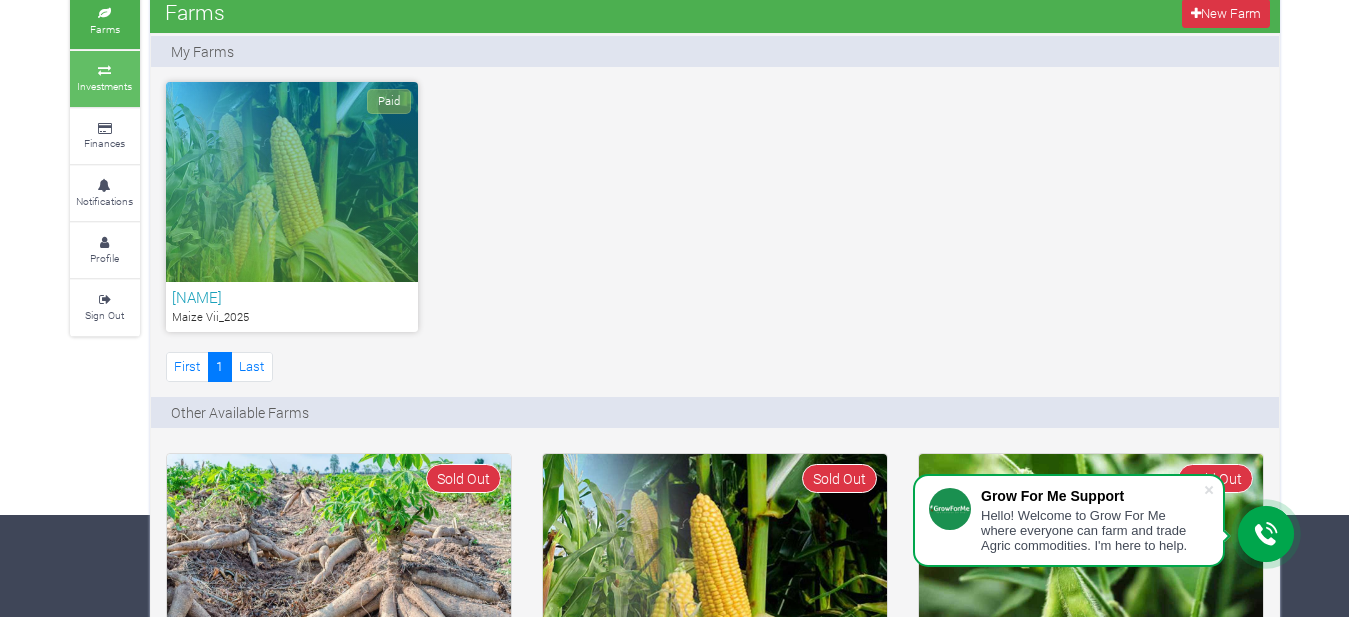 click at bounding box center (105, 71) 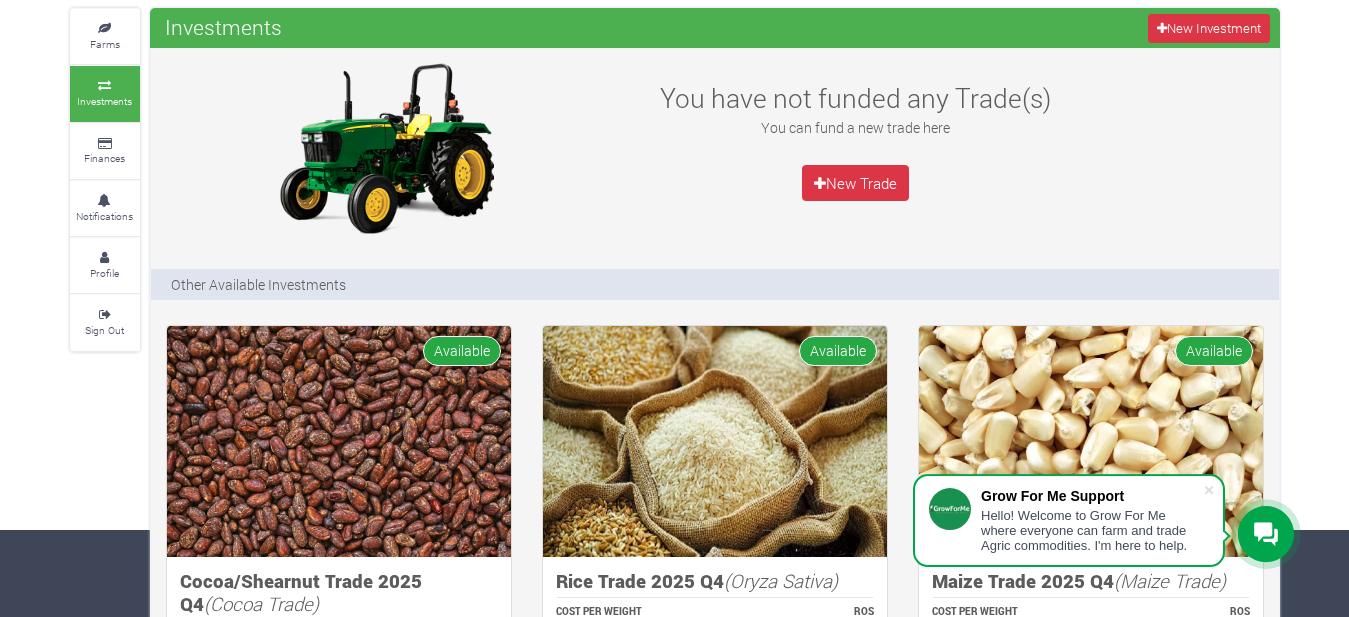 scroll, scrollTop: 0, scrollLeft: 0, axis: both 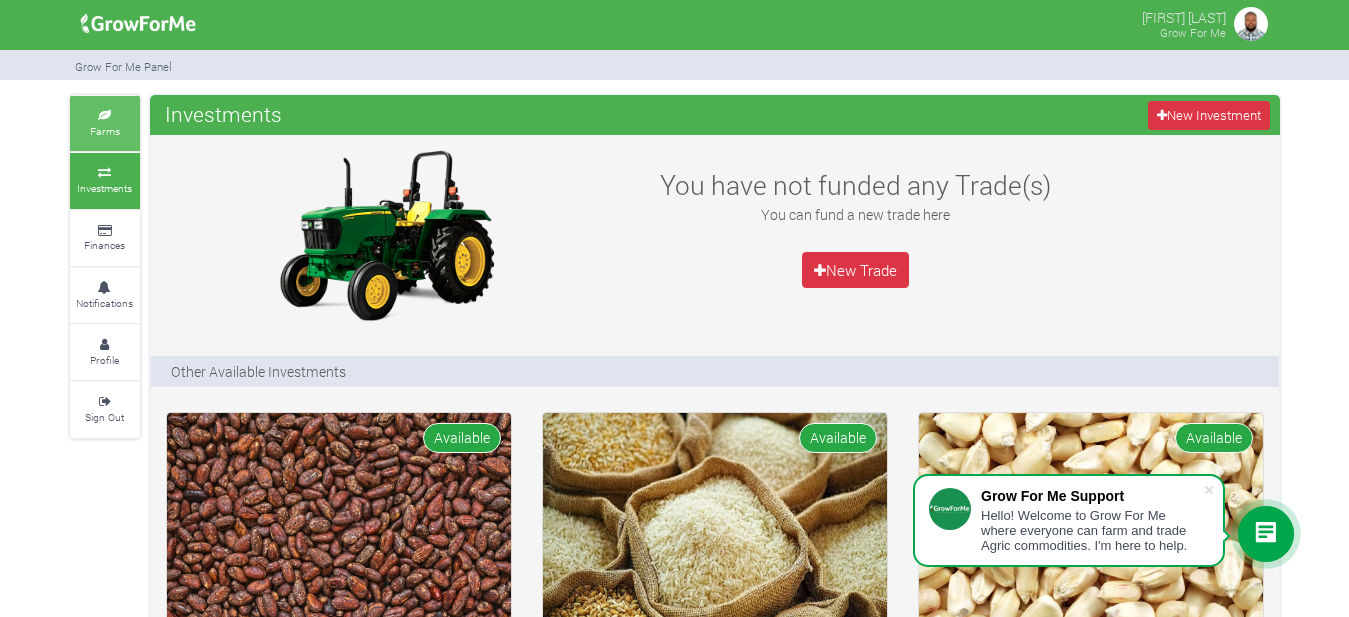 click on "Farms" at bounding box center [105, 131] 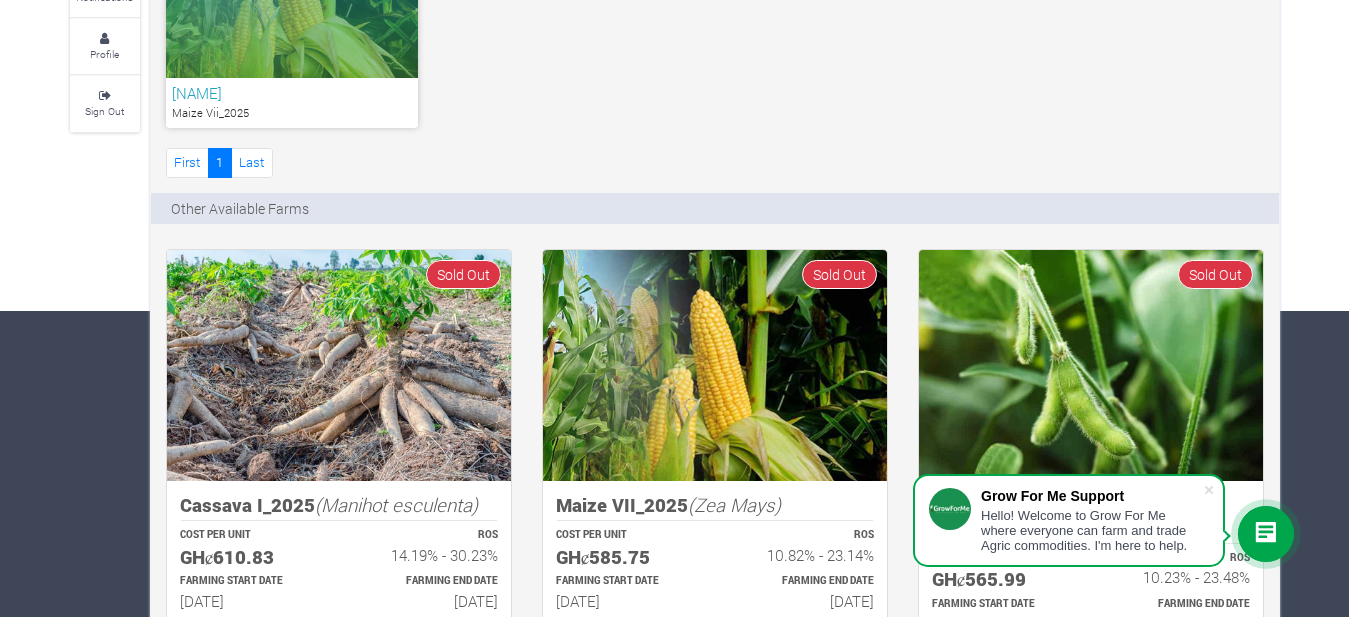 scroll, scrollTop: 0, scrollLeft: 0, axis: both 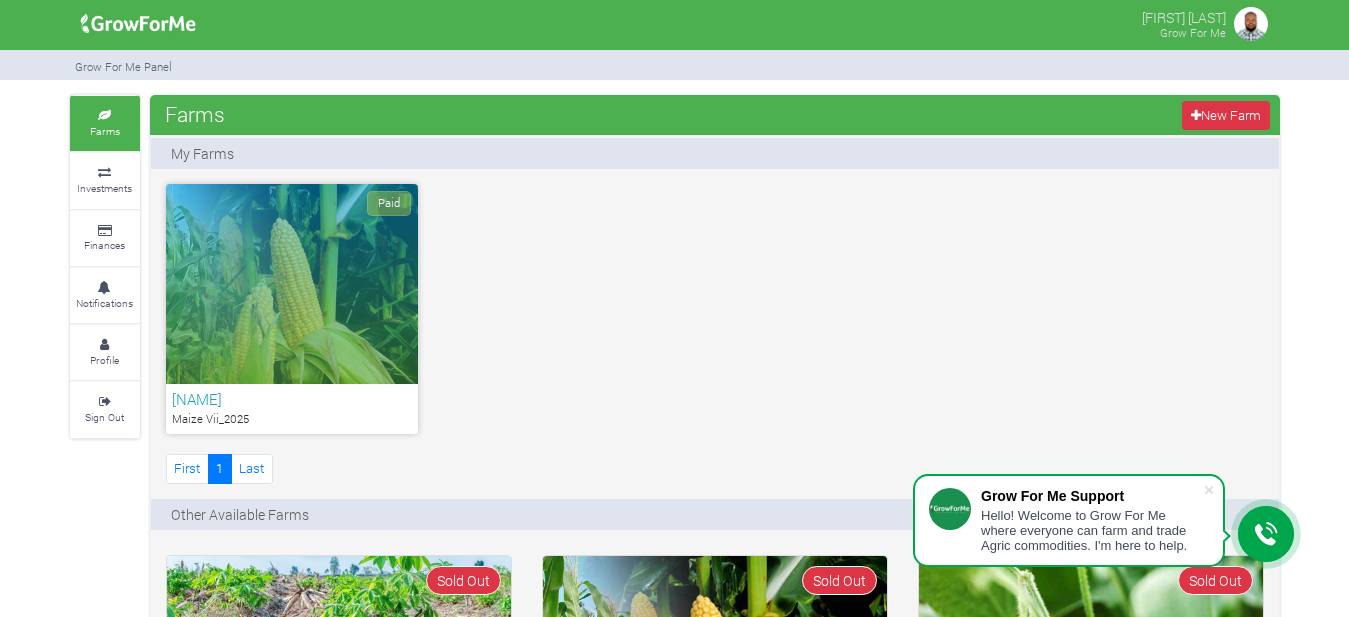 click on "Paid" at bounding box center (292, 284) 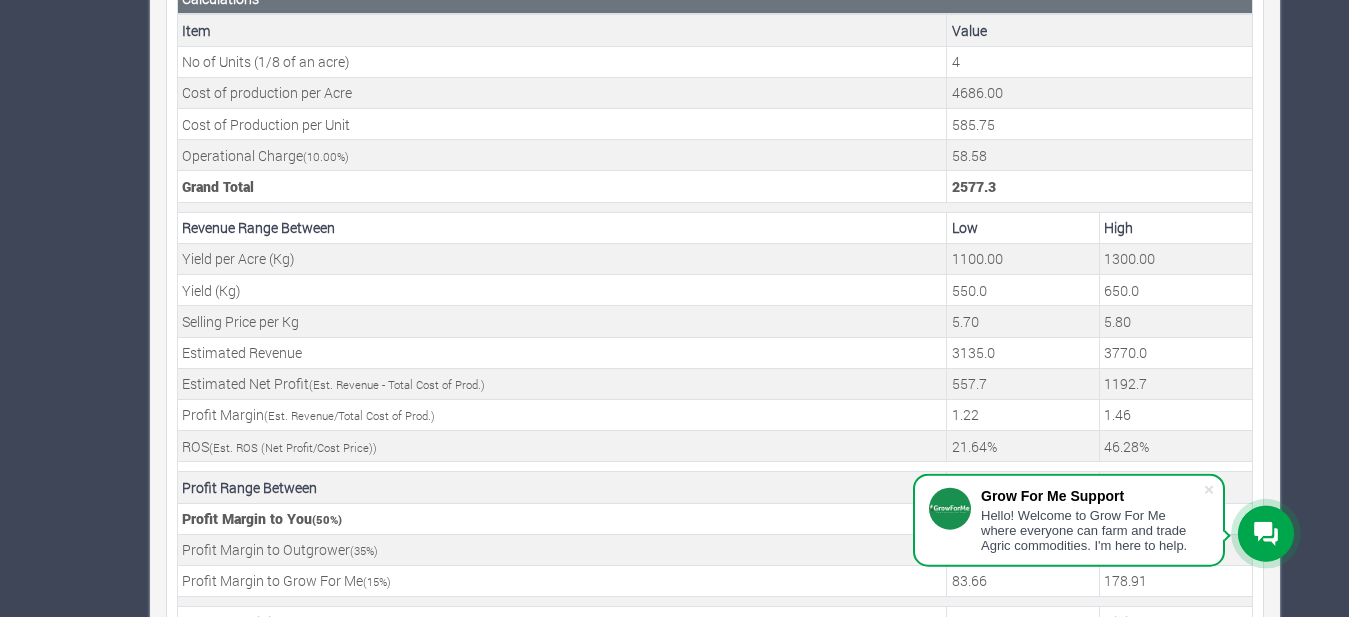 scroll, scrollTop: 837, scrollLeft: 0, axis: vertical 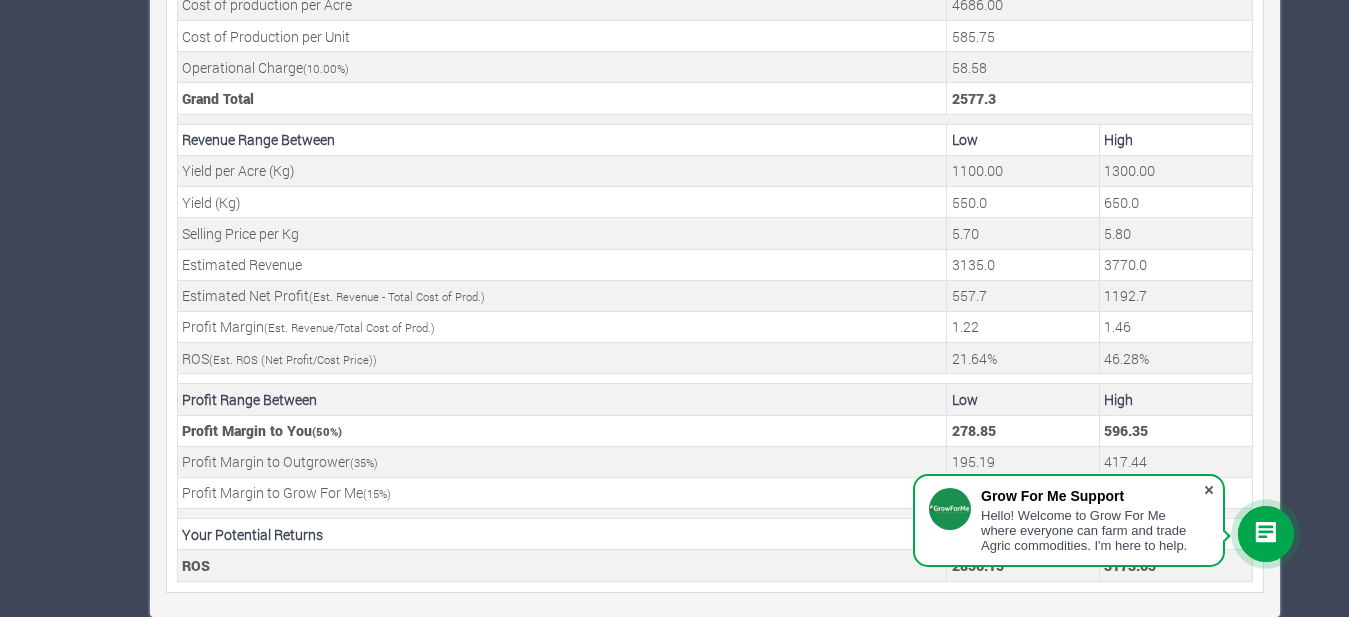click at bounding box center (1209, 490) 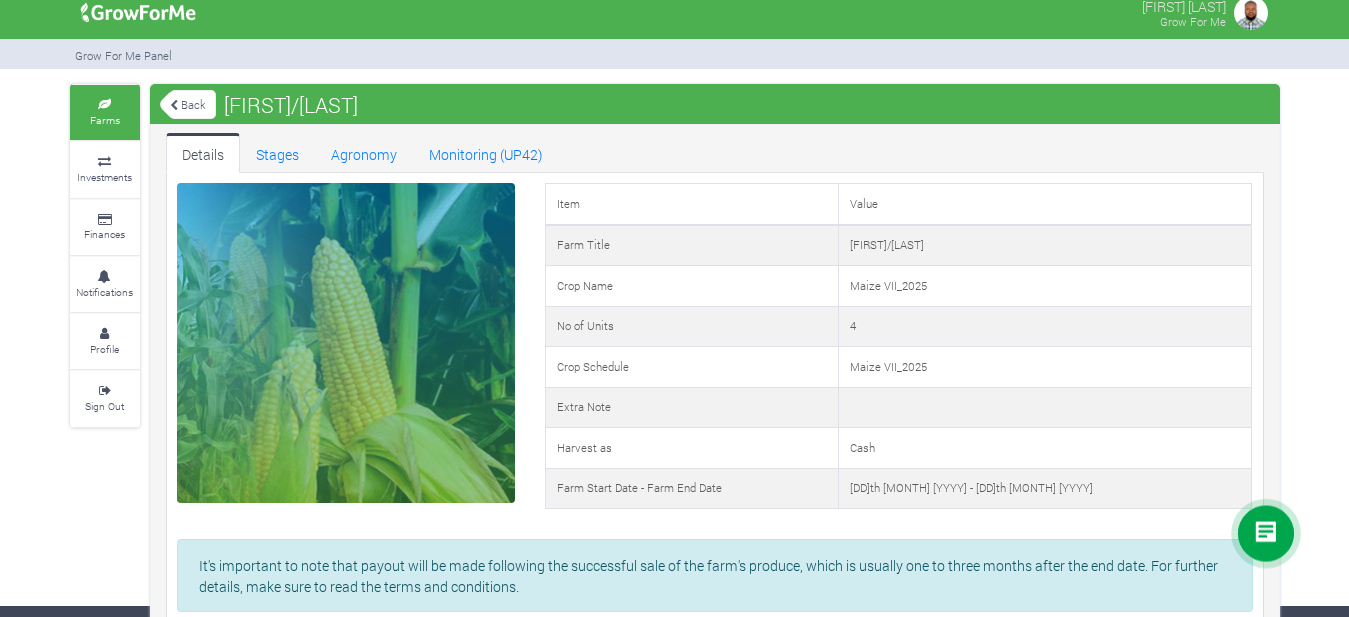 scroll, scrollTop: 0, scrollLeft: 0, axis: both 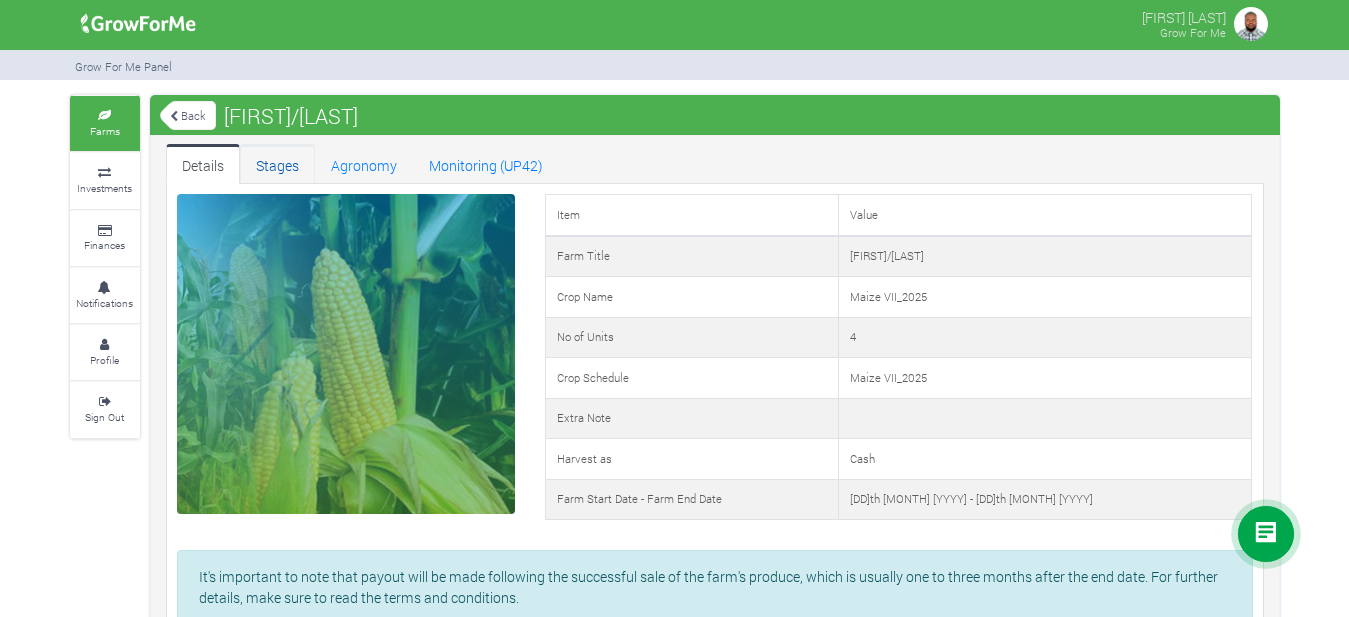 click on "Stages" at bounding box center (277, 164) 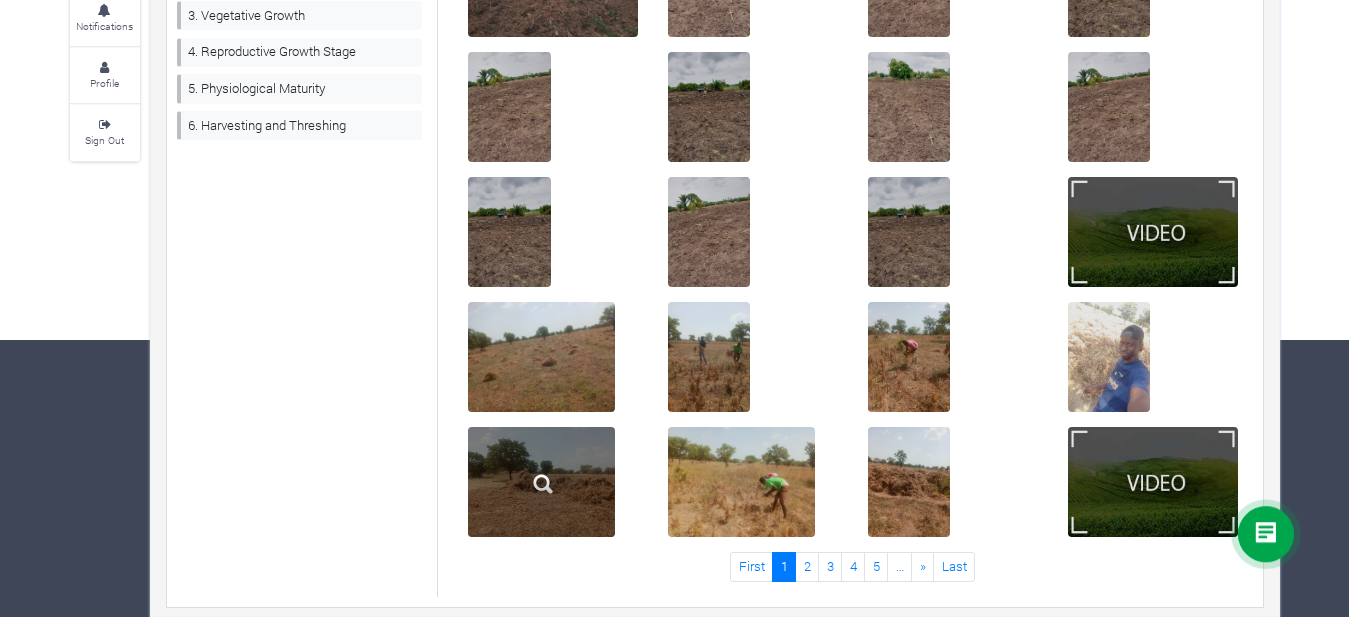 scroll, scrollTop: 292, scrollLeft: 0, axis: vertical 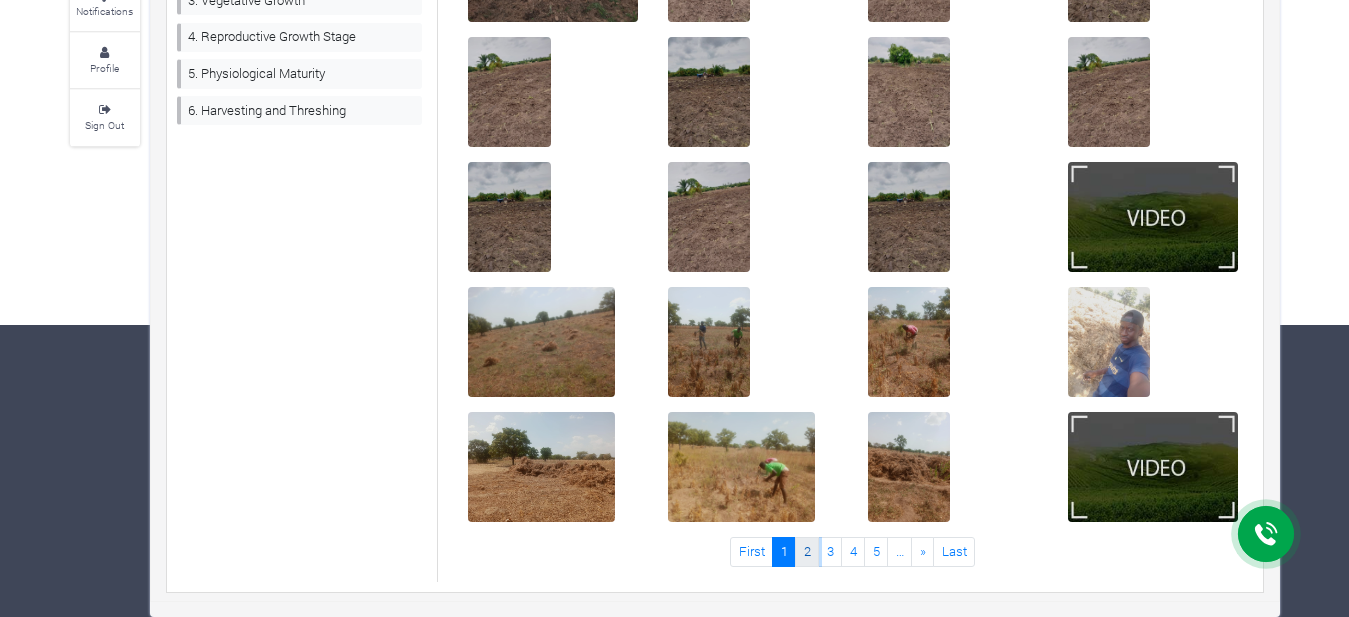 click on "2" at bounding box center (807, 551) 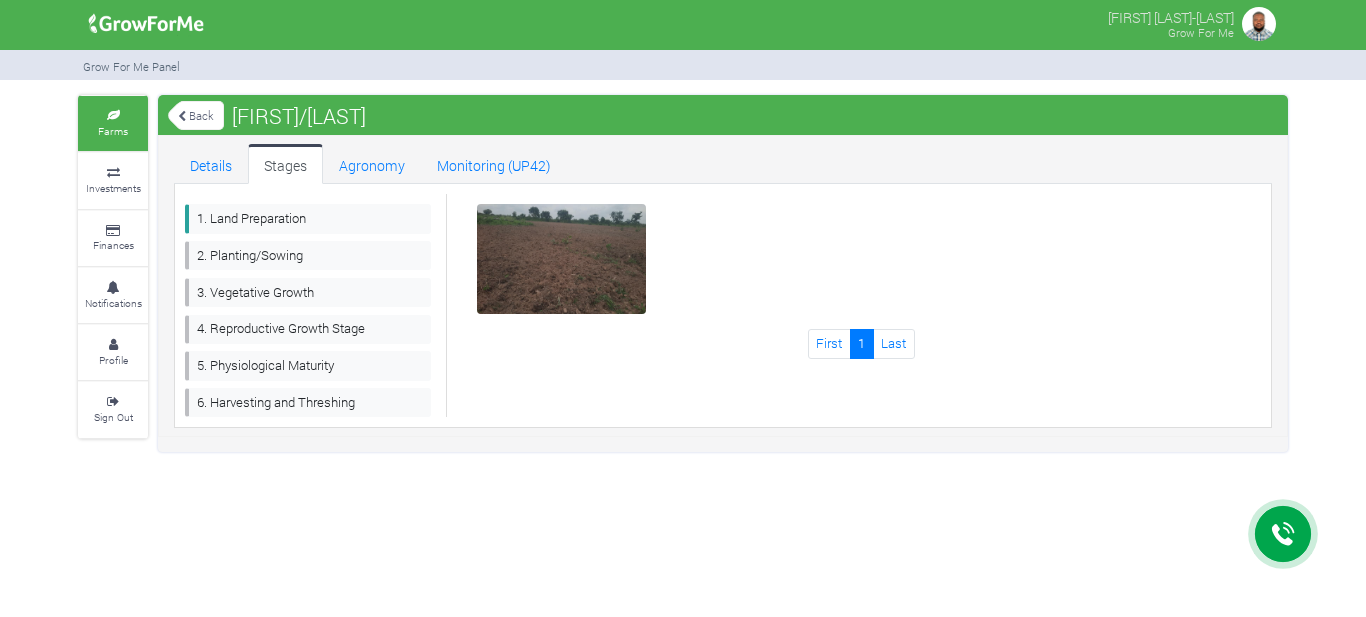 scroll, scrollTop: 0, scrollLeft: 0, axis: both 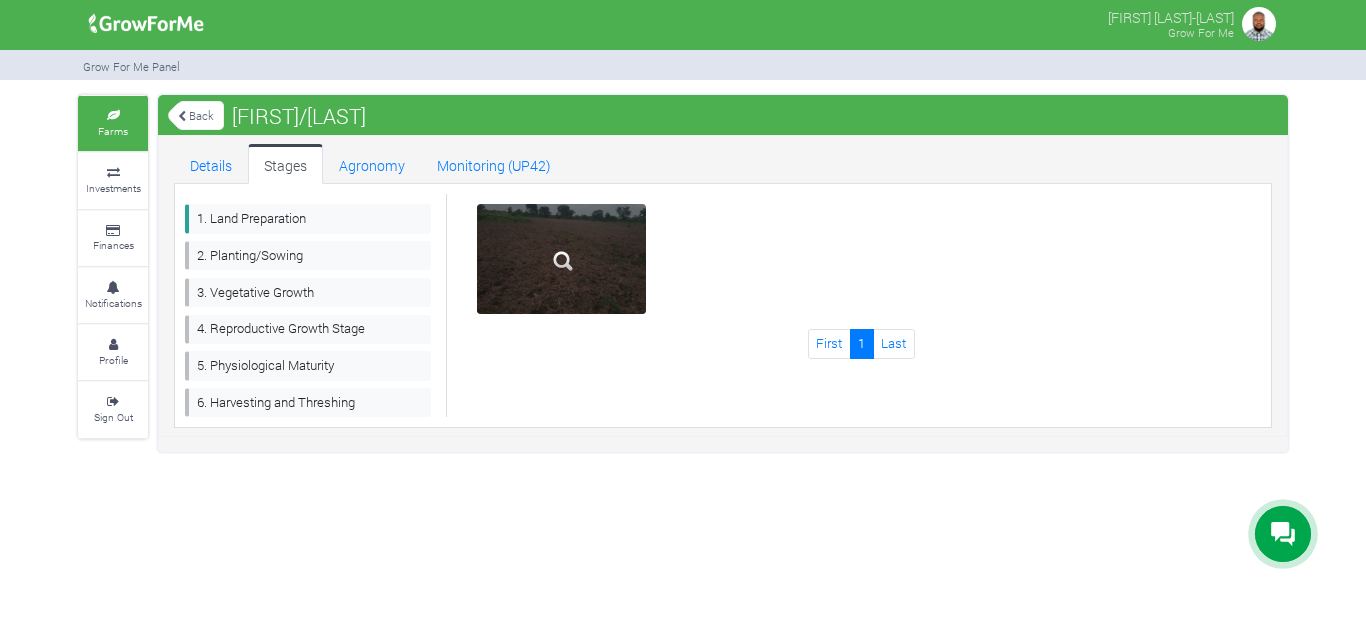 click at bounding box center [562, 259] 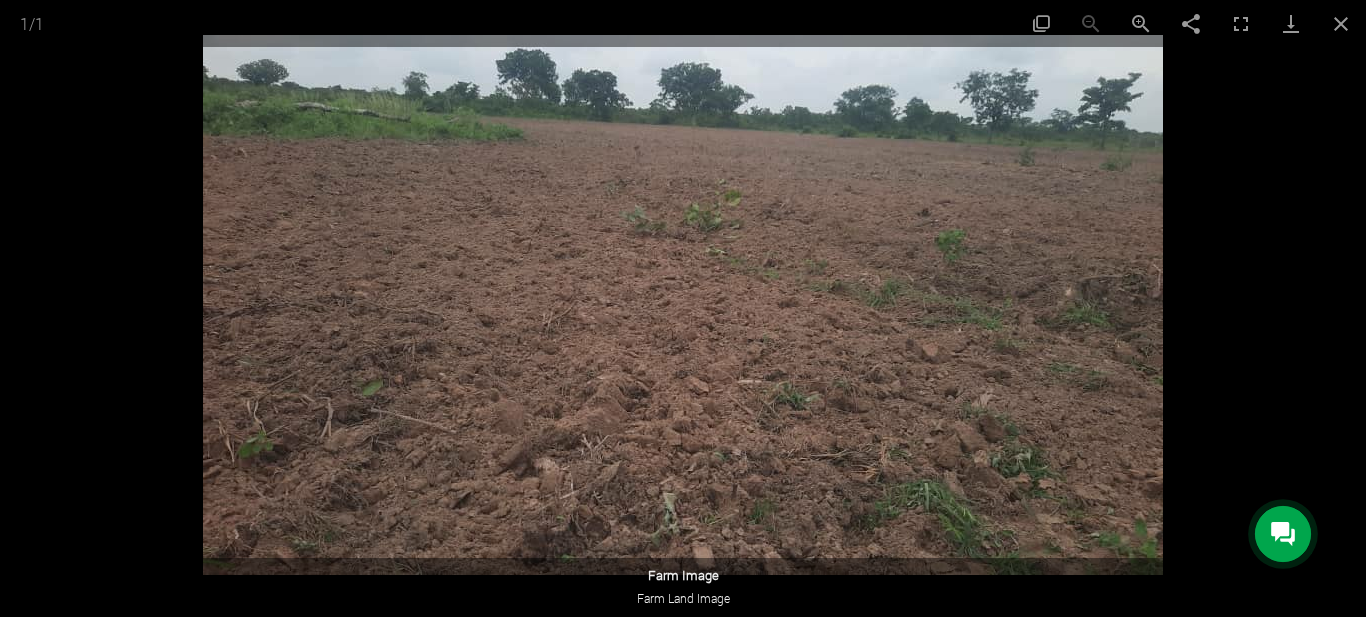 click at bounding box center (683, 305) 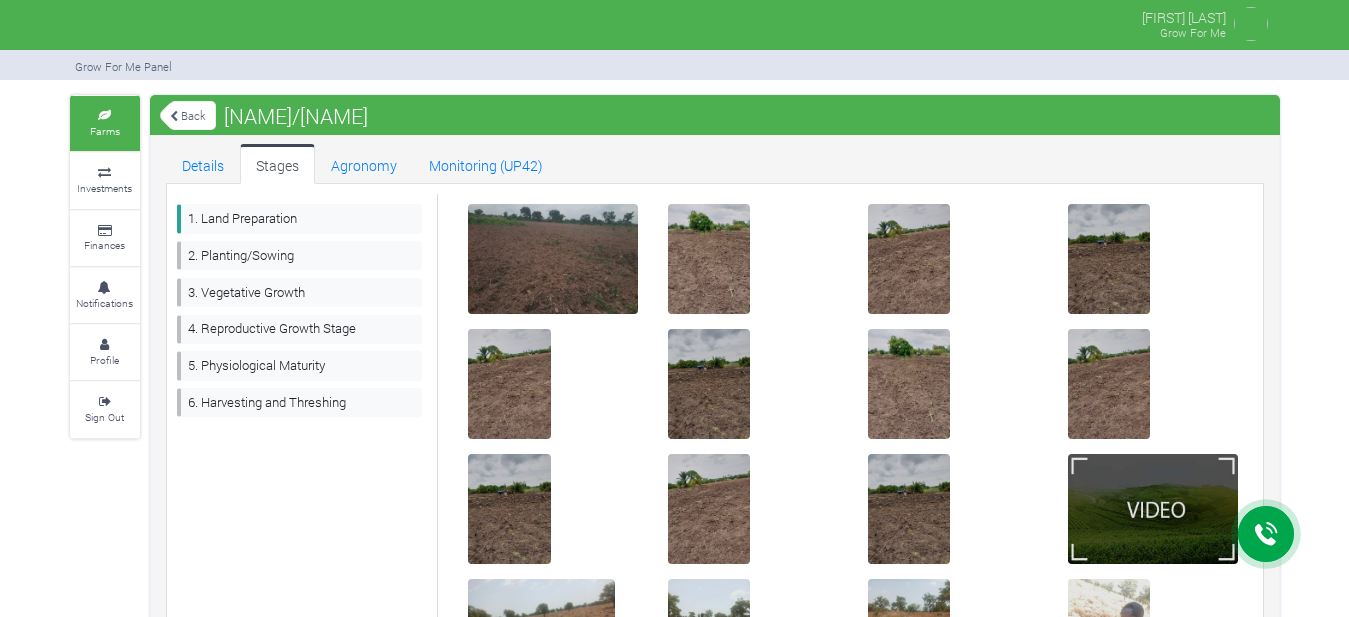 scroll, scrollTop: 292, scrollLeft: 0, axis: vertical 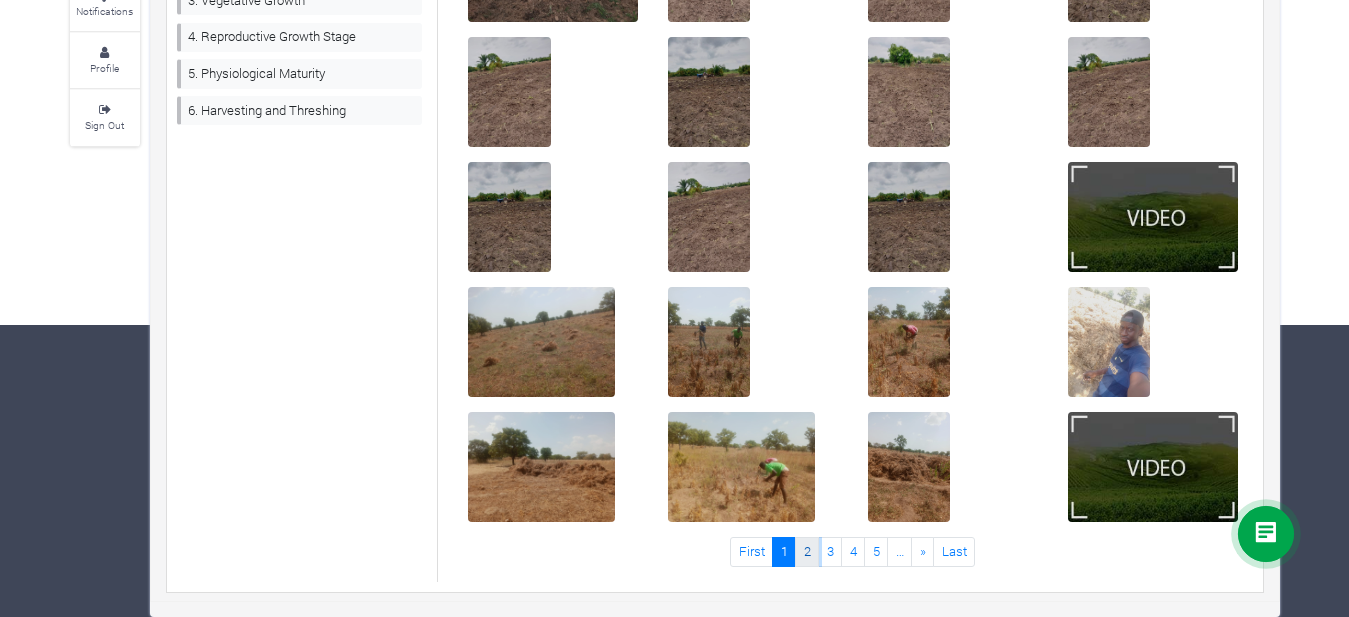 click on "2" at bounding box center (807, 551) 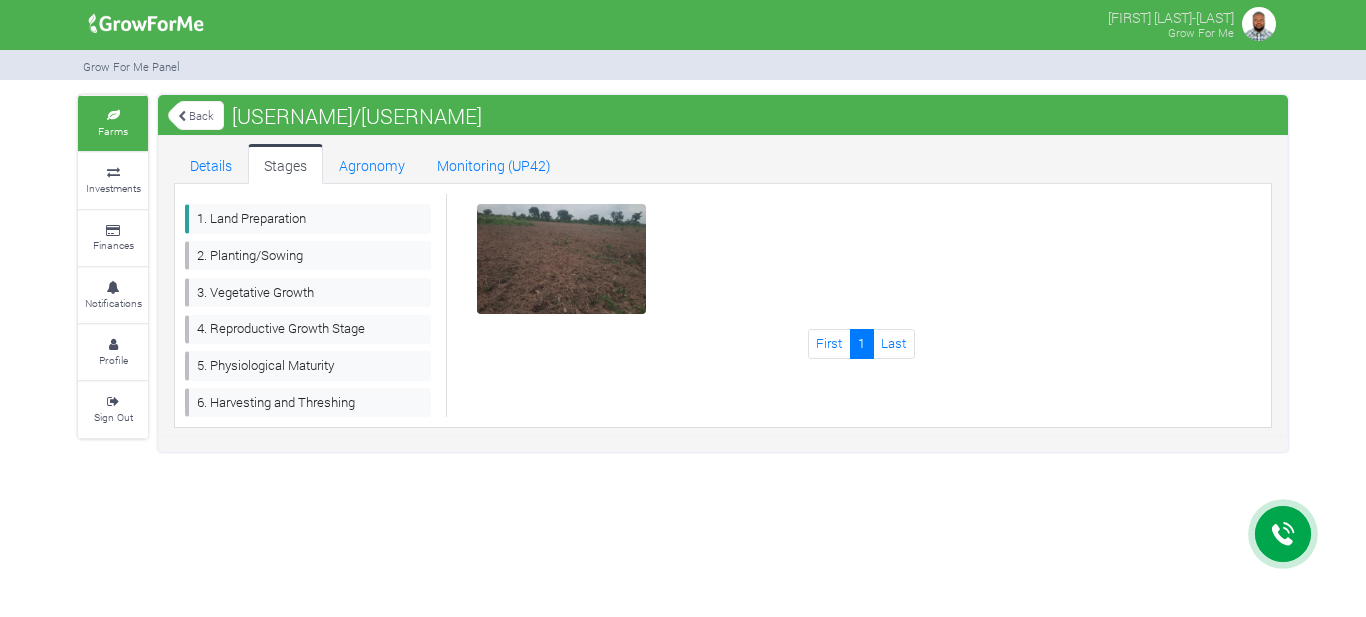 scroll, scrollTop: 0, scrollLeft: 0, axis: both 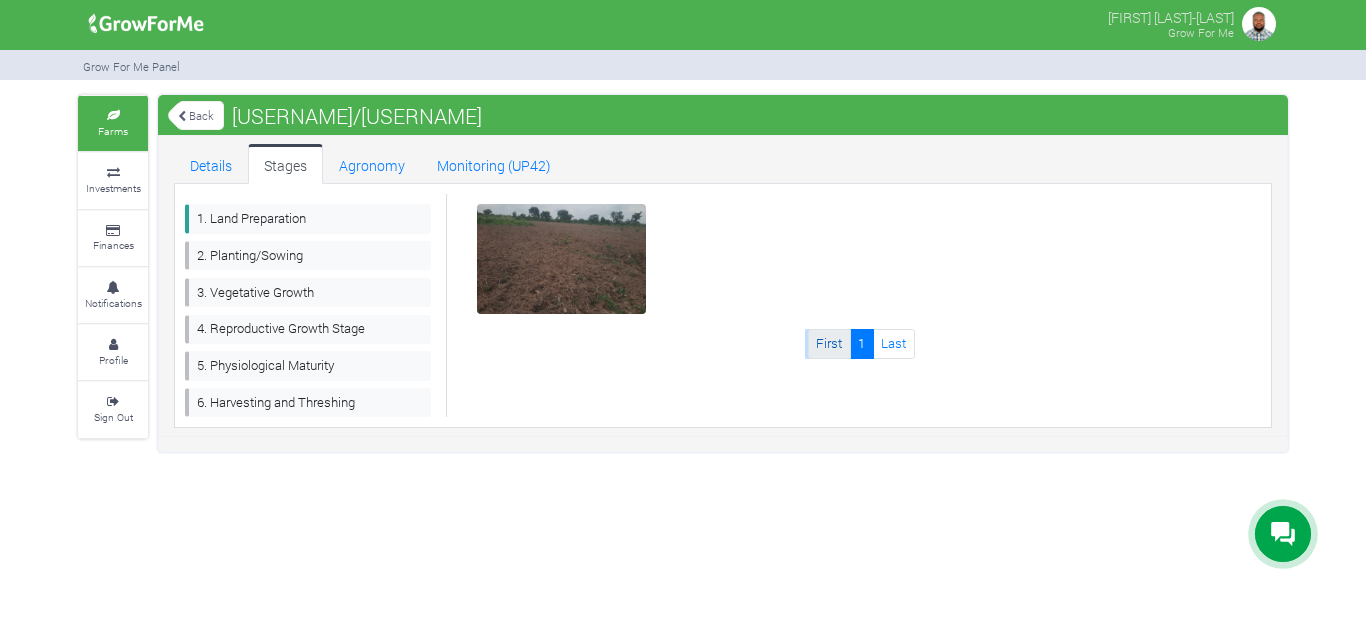 click on "First" at bounding box center (829, 343) 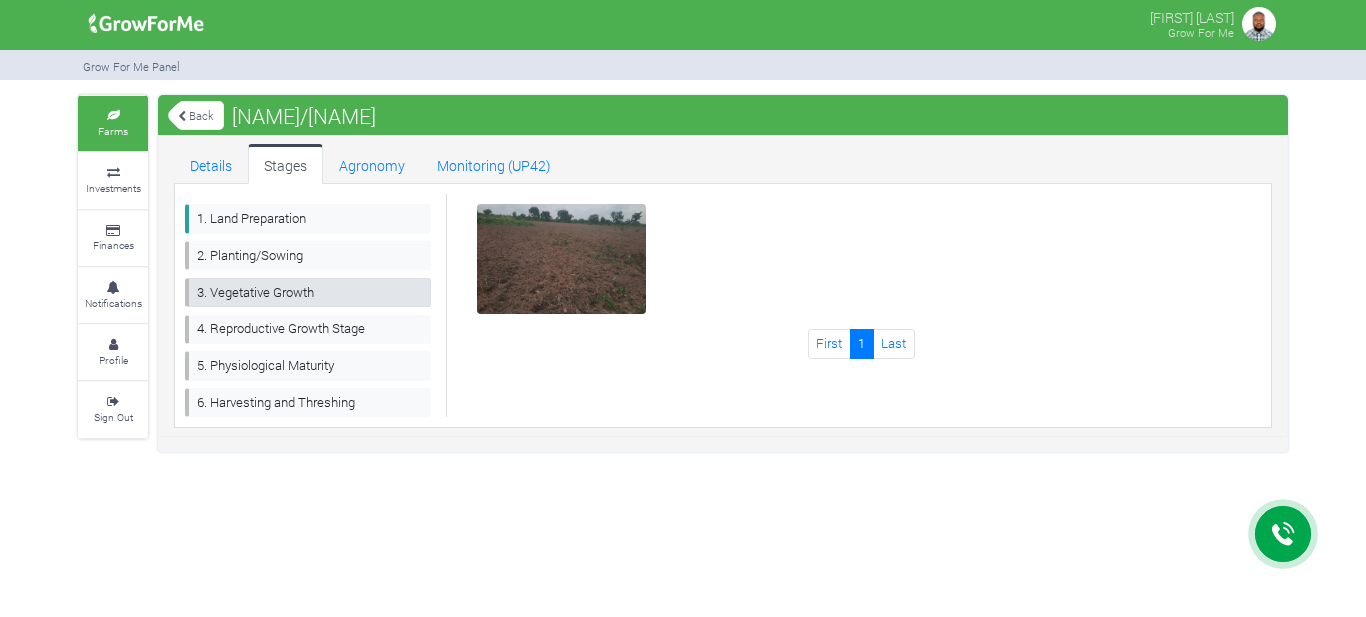 scroll, scrollTop: 0, scrollLeft: 0, axis: both 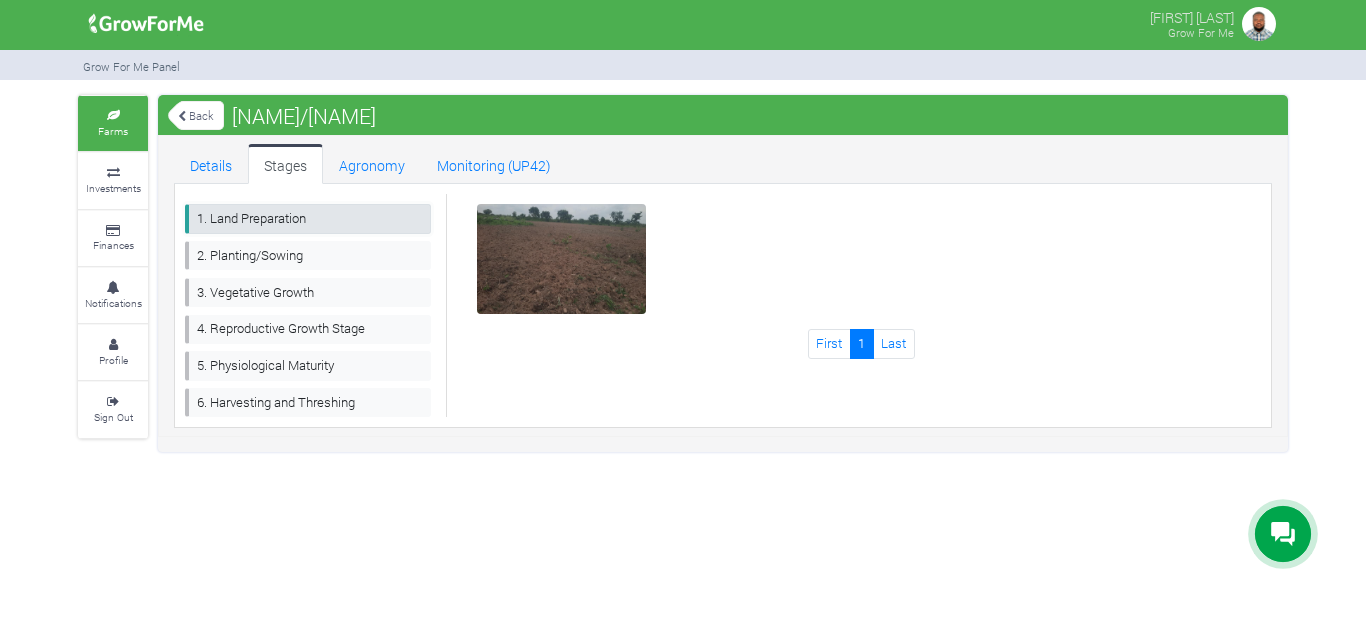 click on "1. Land Preparation" at bounding box center [308, 218] 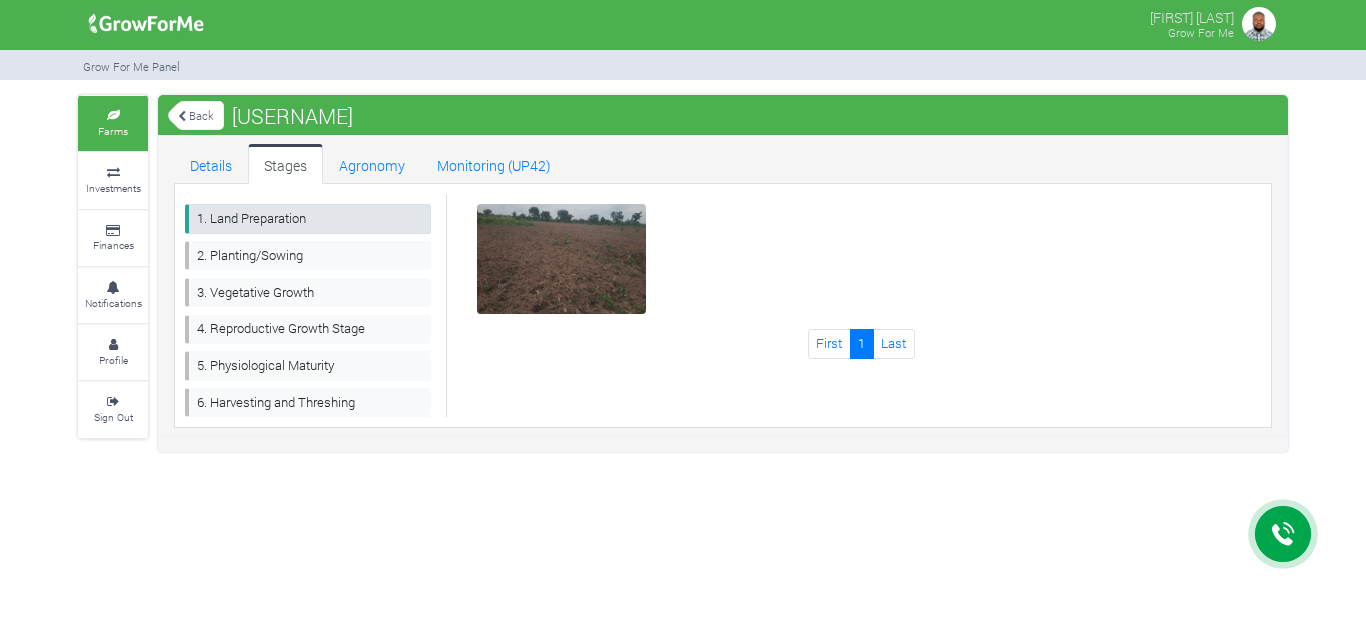 scroll, scrollTop: 0, scrollLeft: 0, axis: both 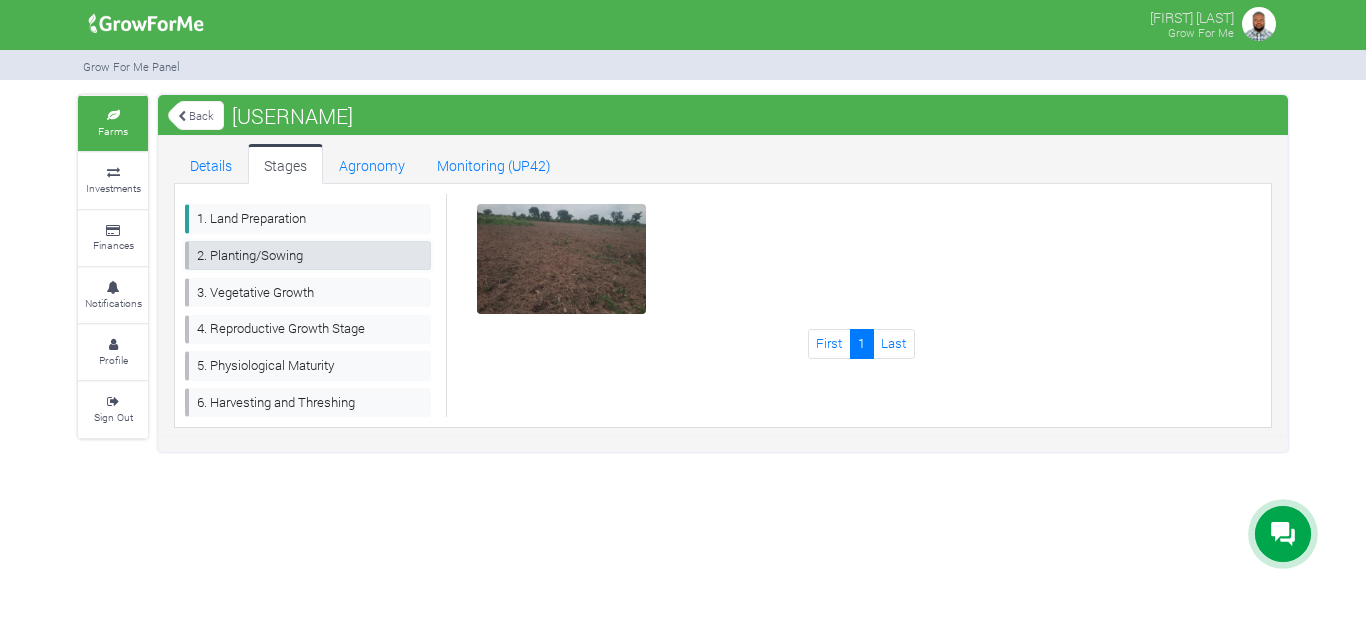 click on "2. Planting/Sowing" at bounding box center (308, 255) 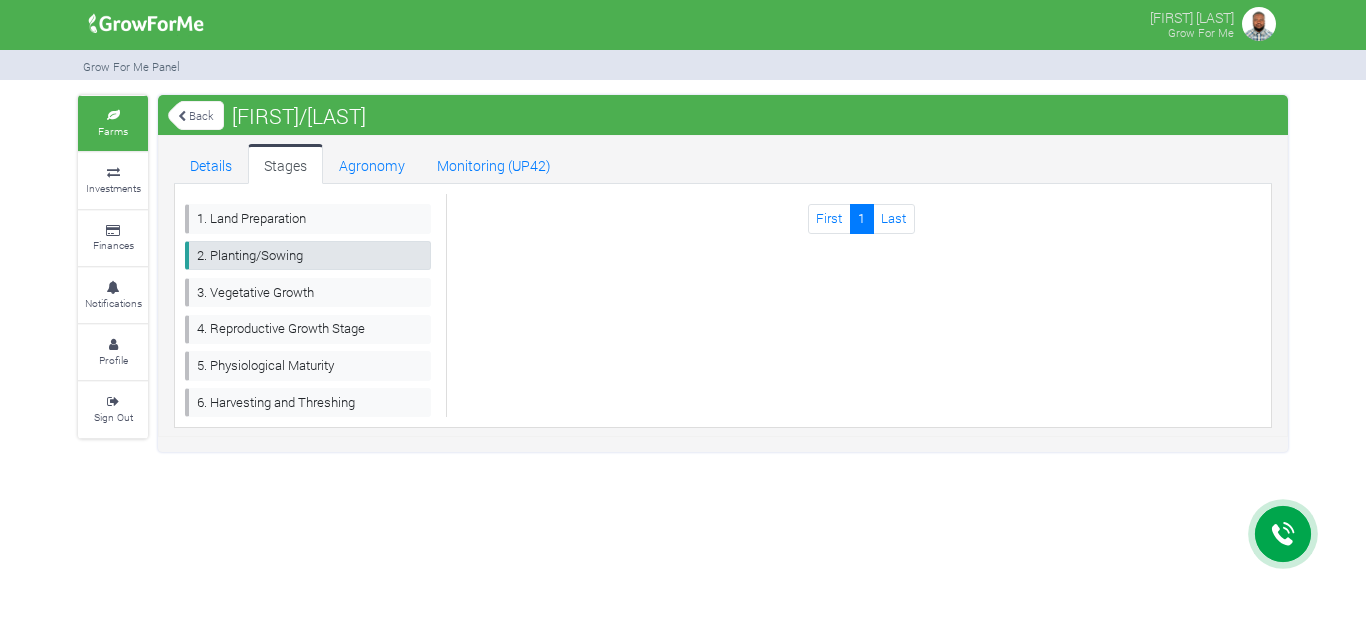 scroll, scrollTop: 0, scrollLeft: 0, axis: both 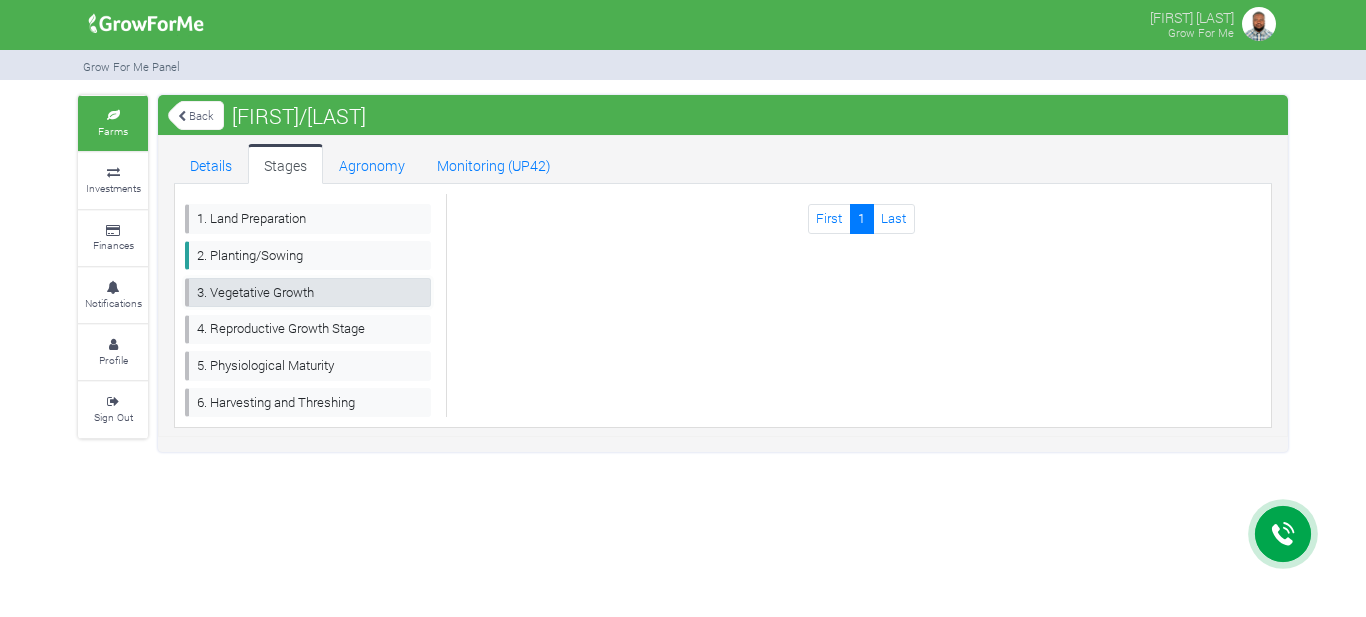click on "3. Vegetative Growth" at bounding box center (308, 292) 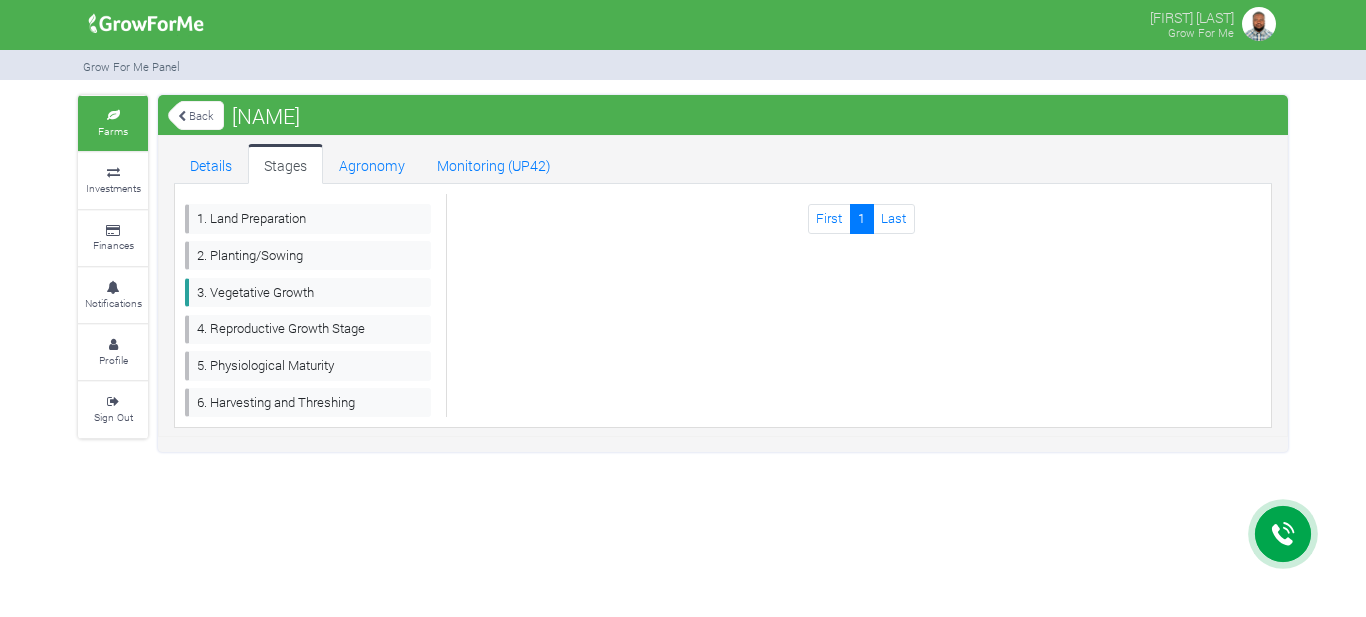 scroll, scrollTop: 0, scrollLeft: 0, axis: both 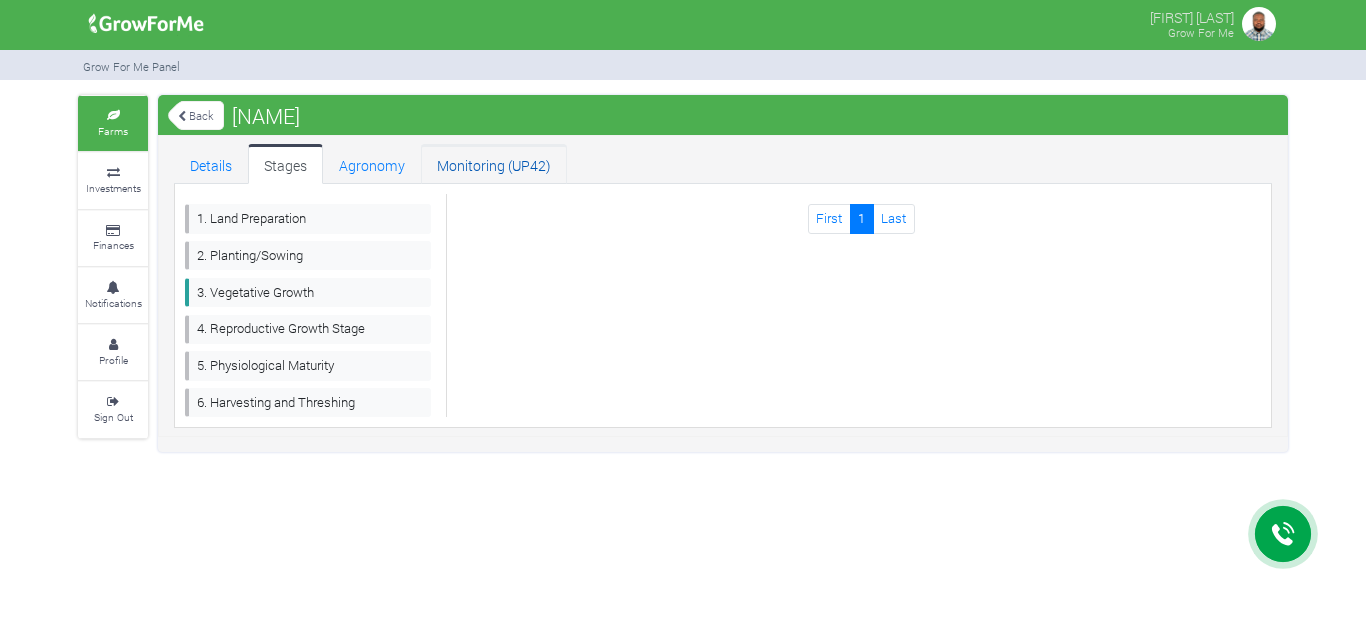 click on "Monitoring (UP42)" at bounding box center (494, 164) 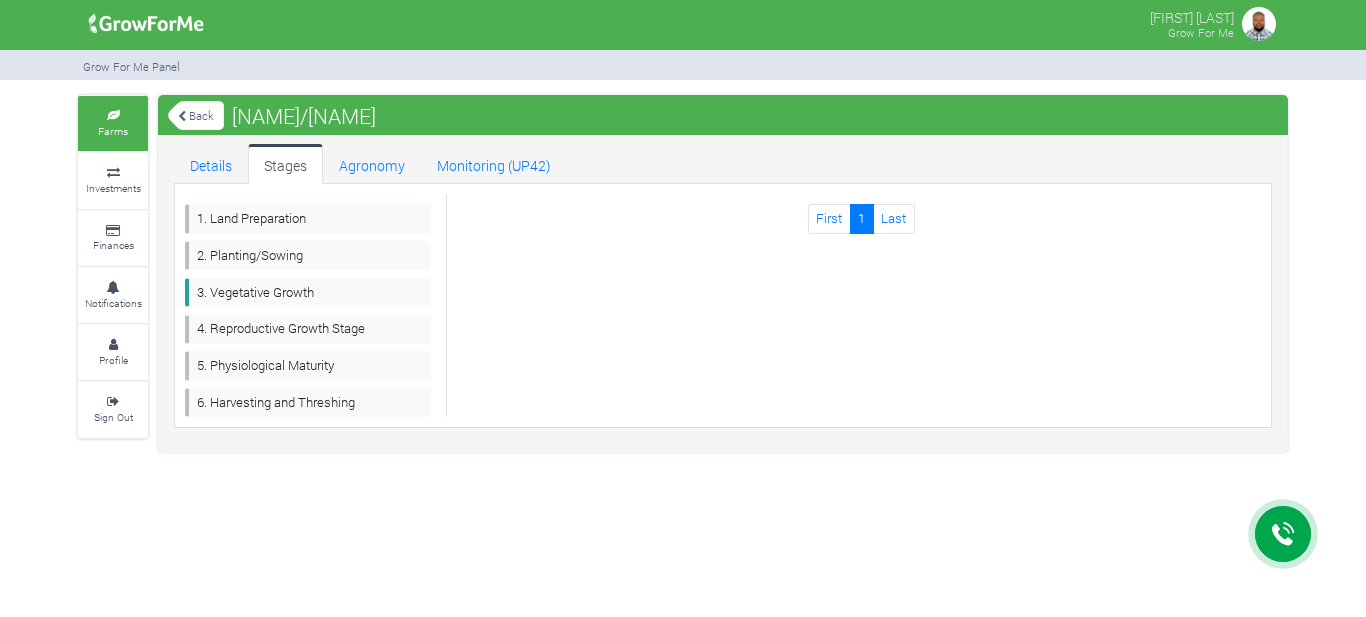 scroll, scrollTop: 0, scrollLeft: 0, axis: both 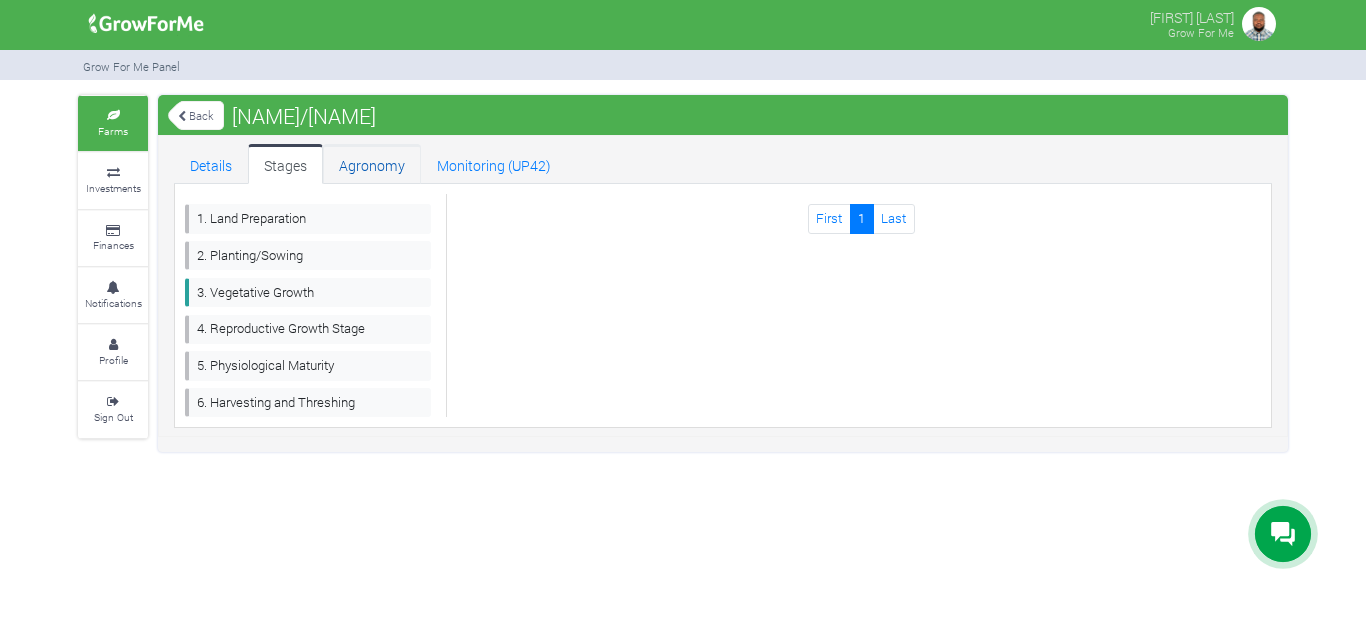 click on "Agronomy" at bounding box center (372, 164) 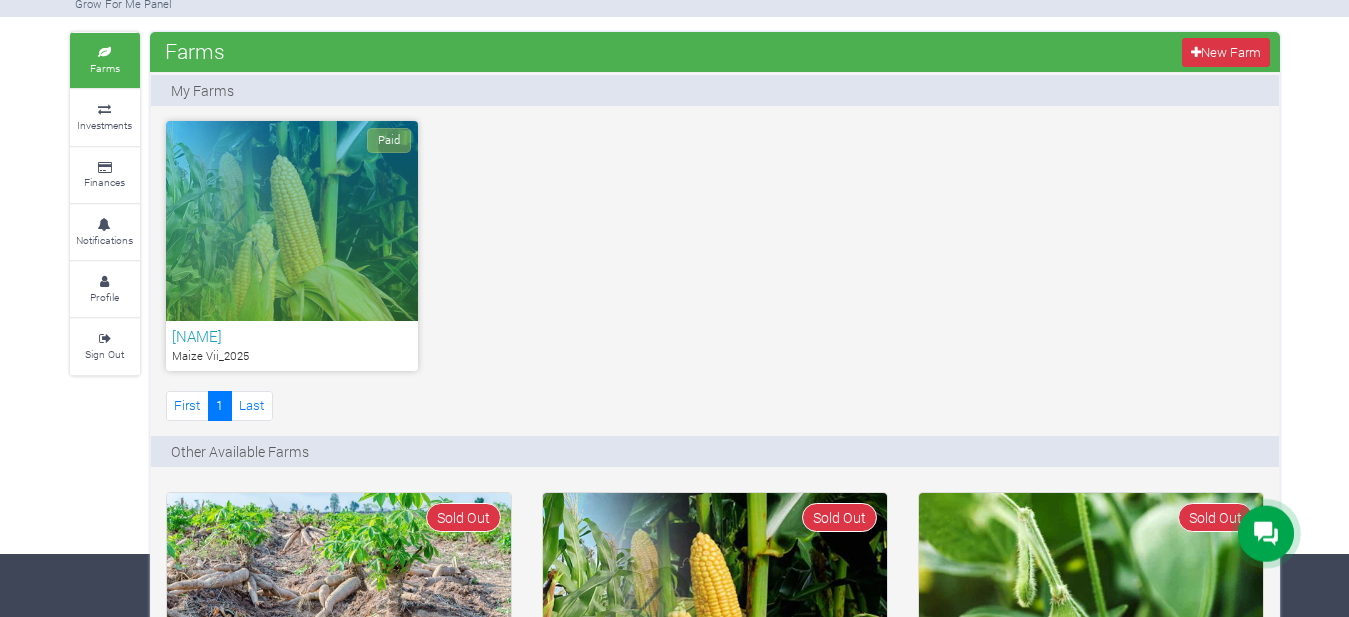 scroll, scrollTop: 102, scrollLeft: 0, axis: vertical 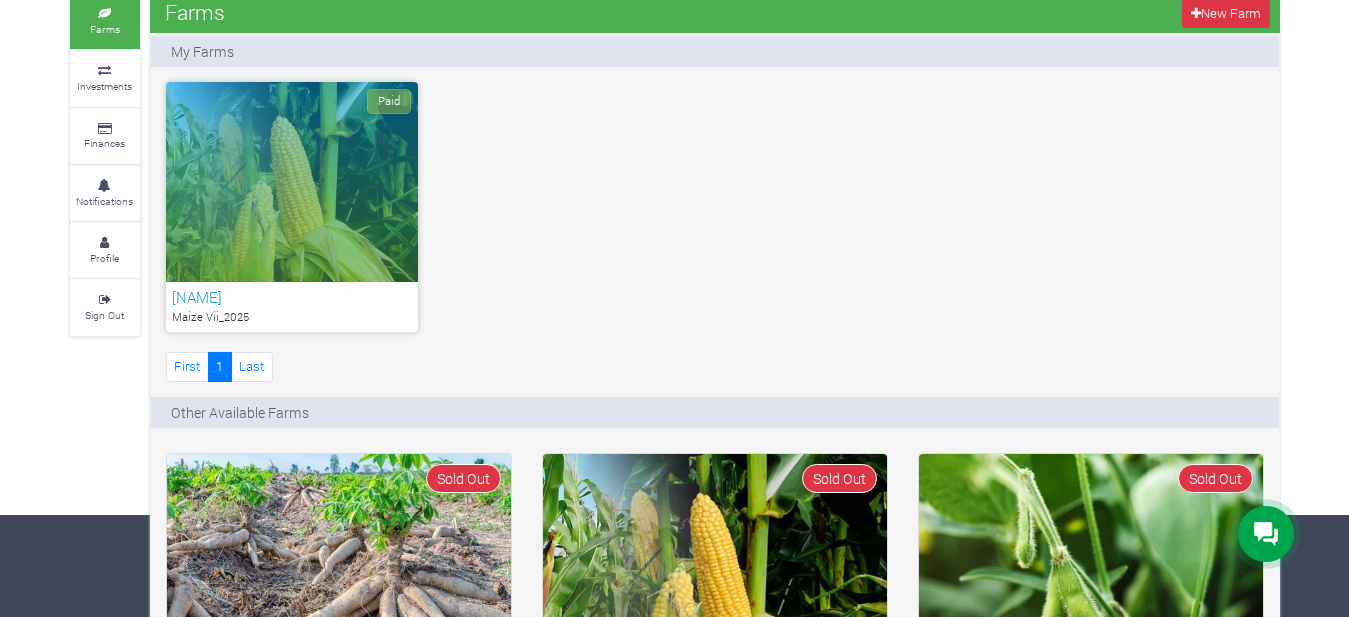 click on "Paid" at bounding box center [292, 182] 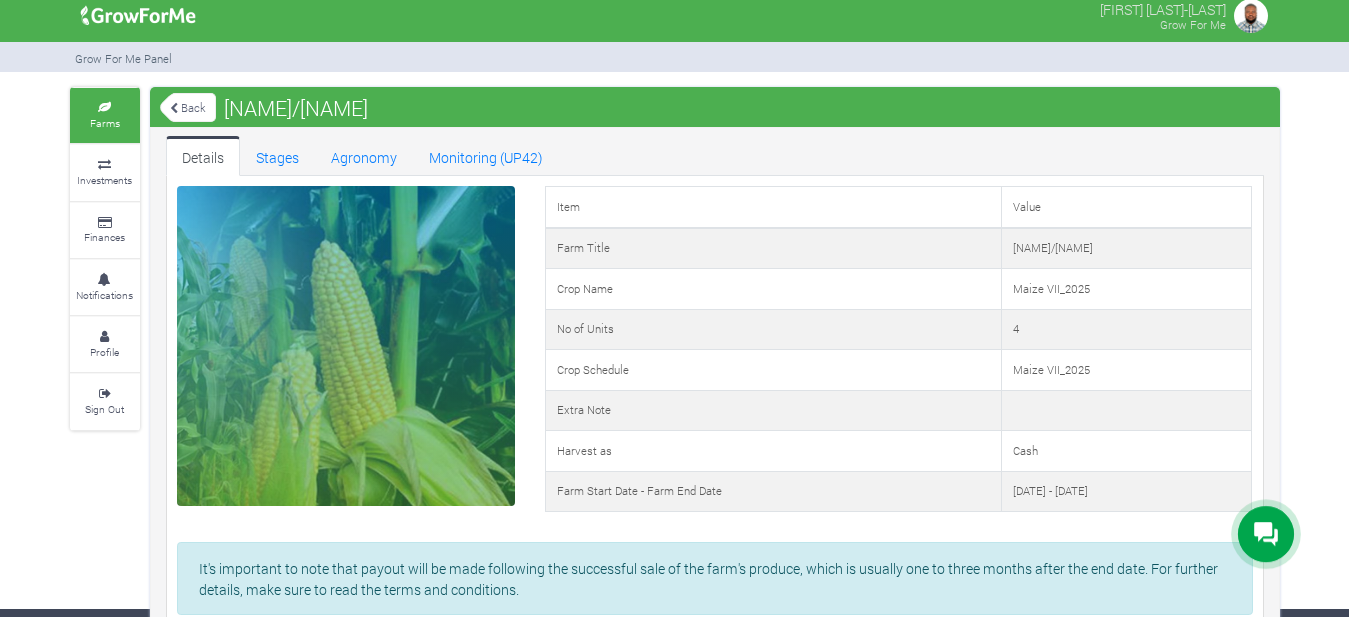 scroll, scrollTop: 0, scrollLeft: 0, axis: both 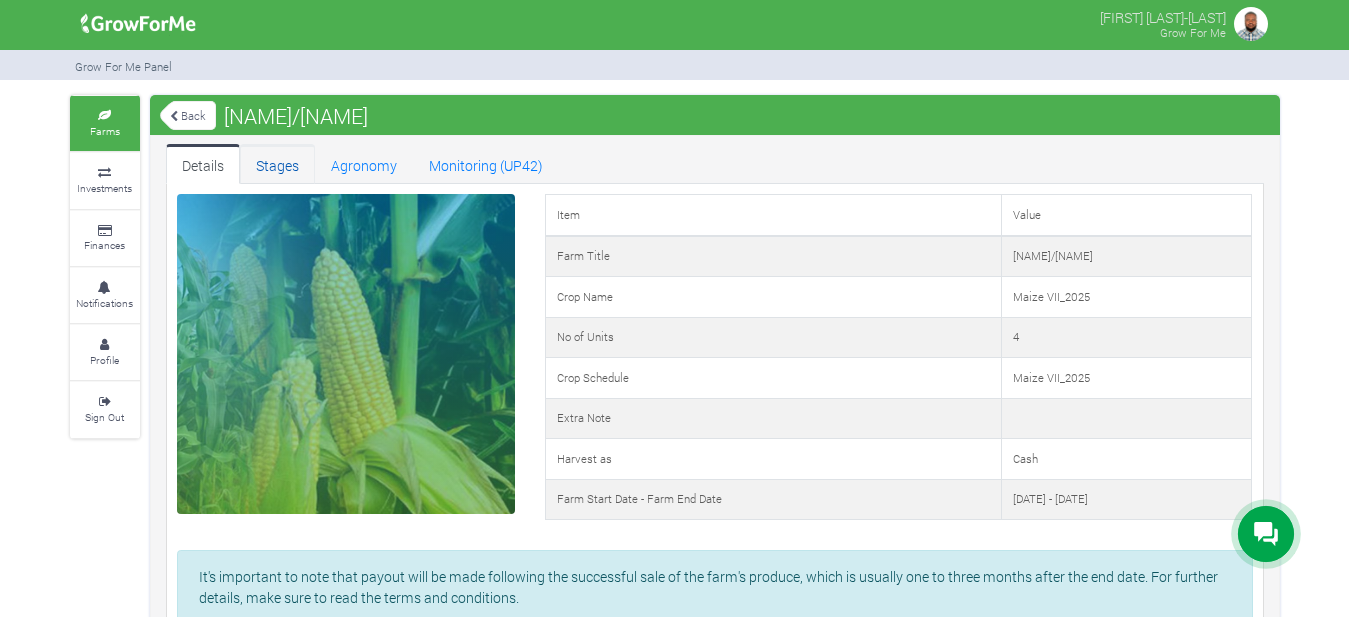 click on "Stages" at bounding box center (277, 164) 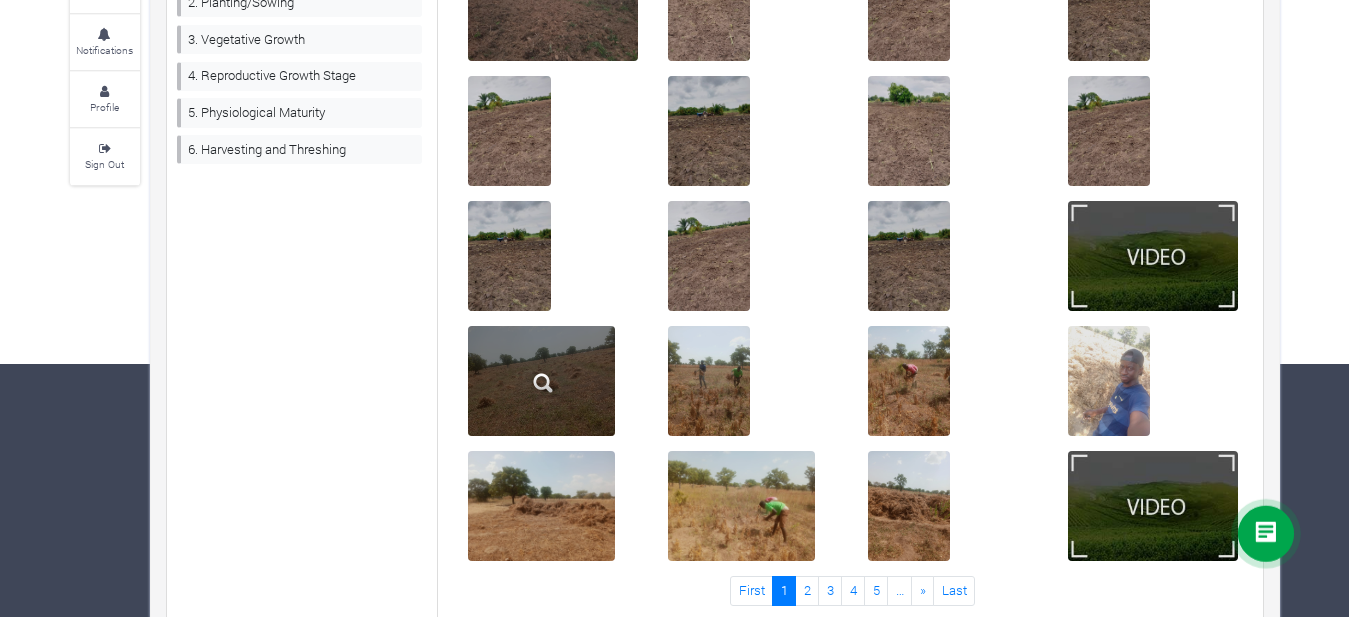scroll, scrollTop: 292, scrollLeft: 0, axis: vertical 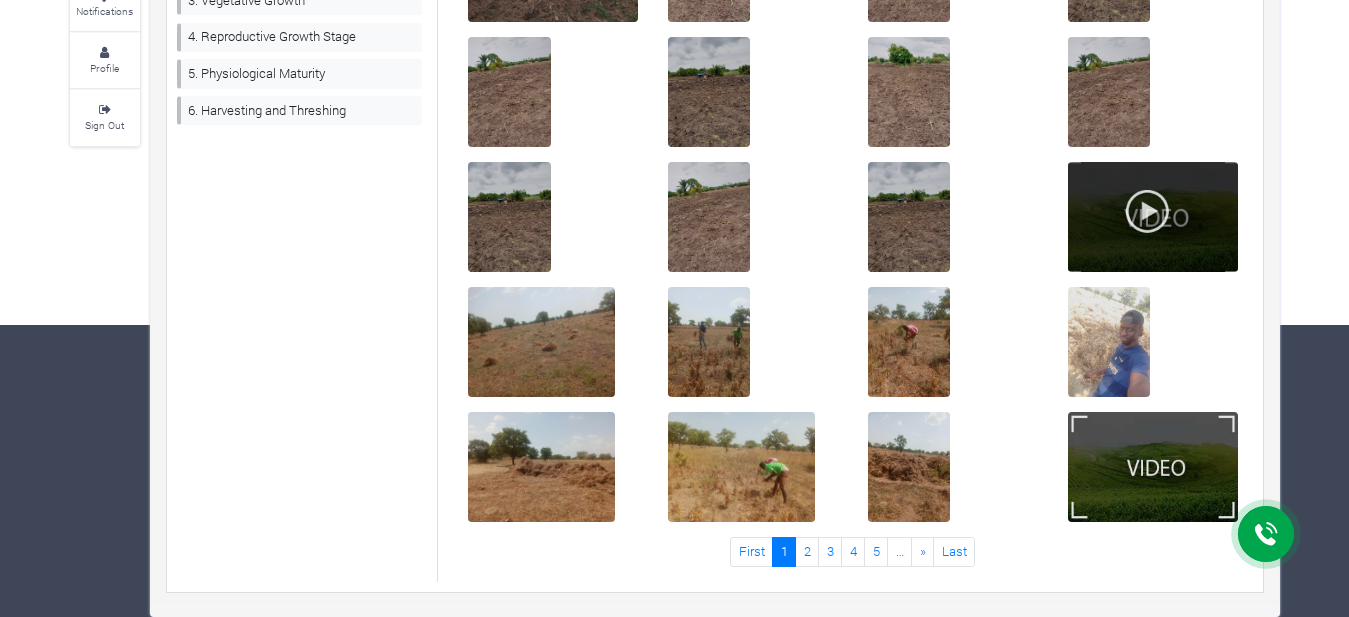 click at bounding box center [1147, 211] 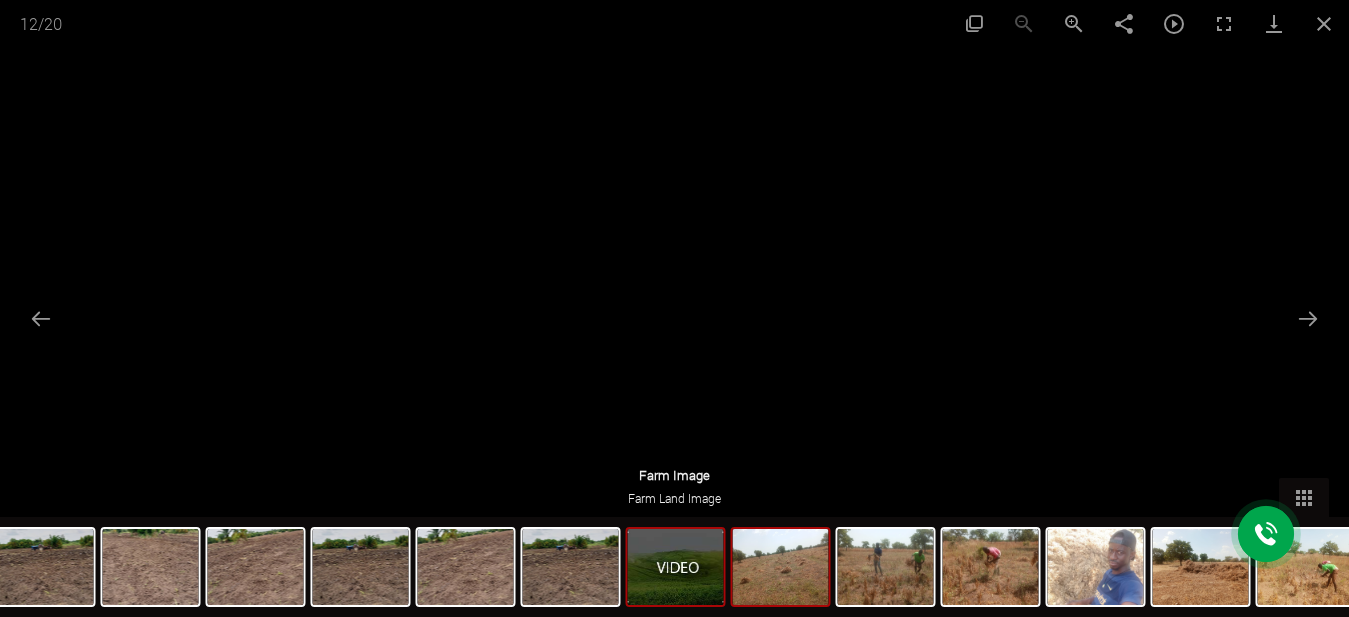 click at bounding box center (781, 567) 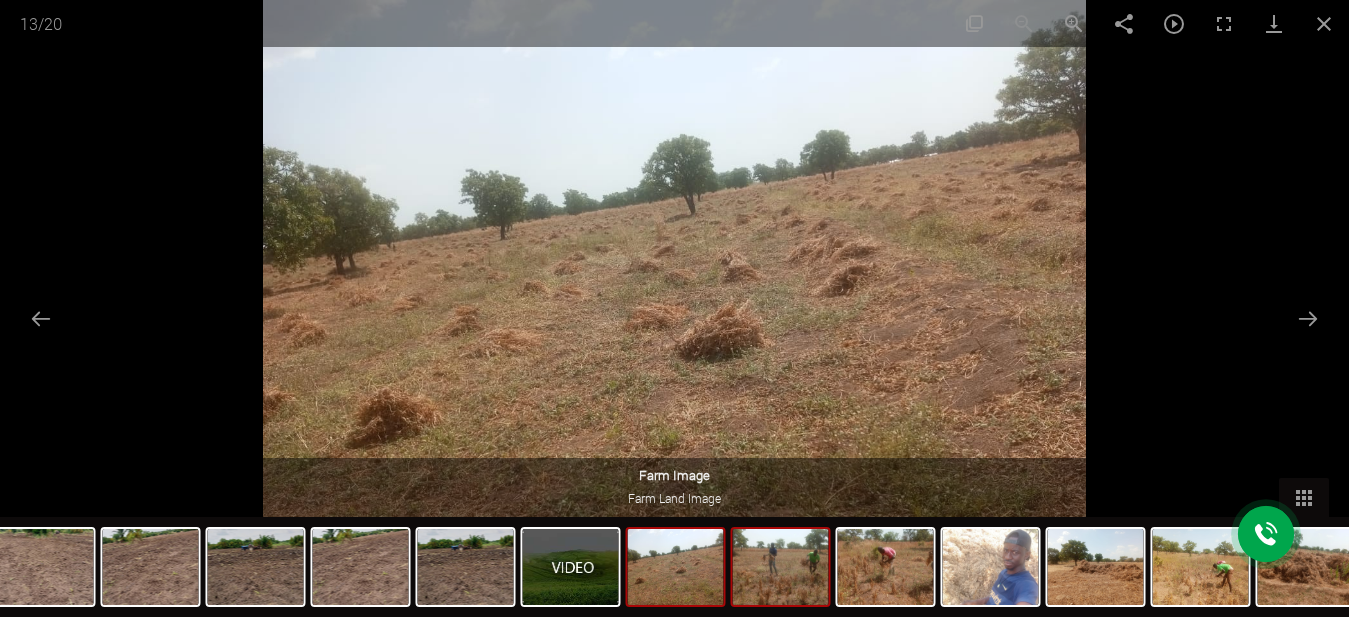 click at bounding box center (781, 567) 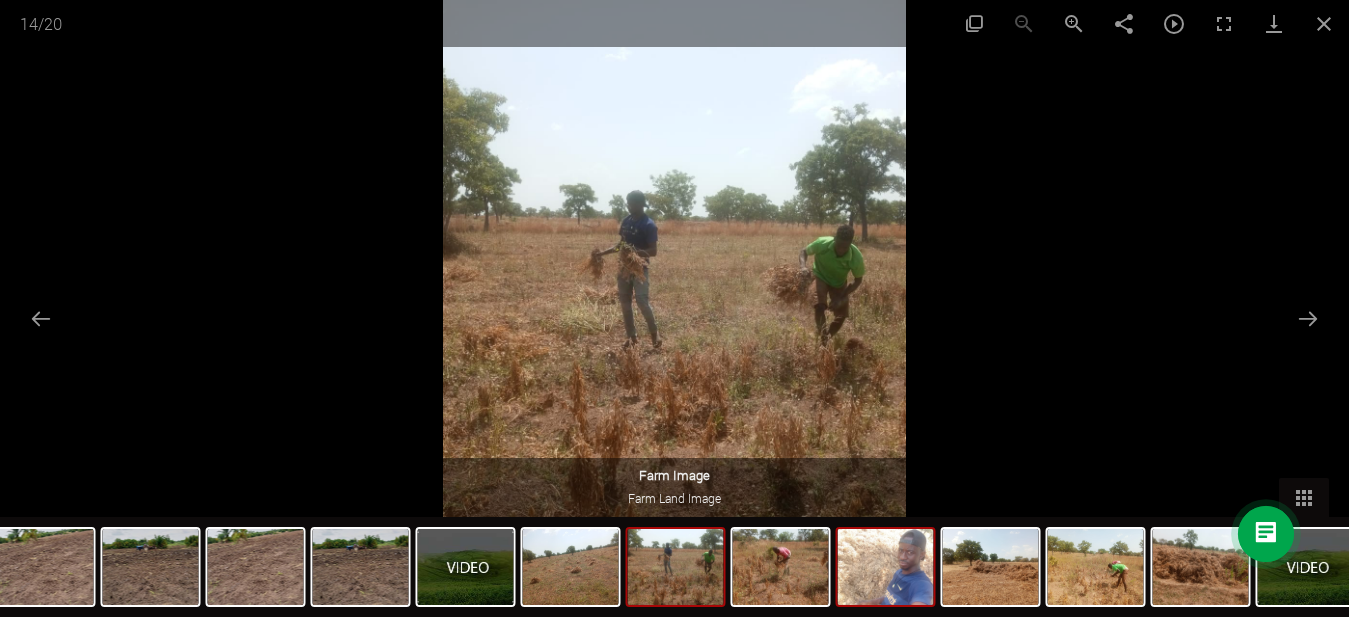 click at bounding box center [886, 567] 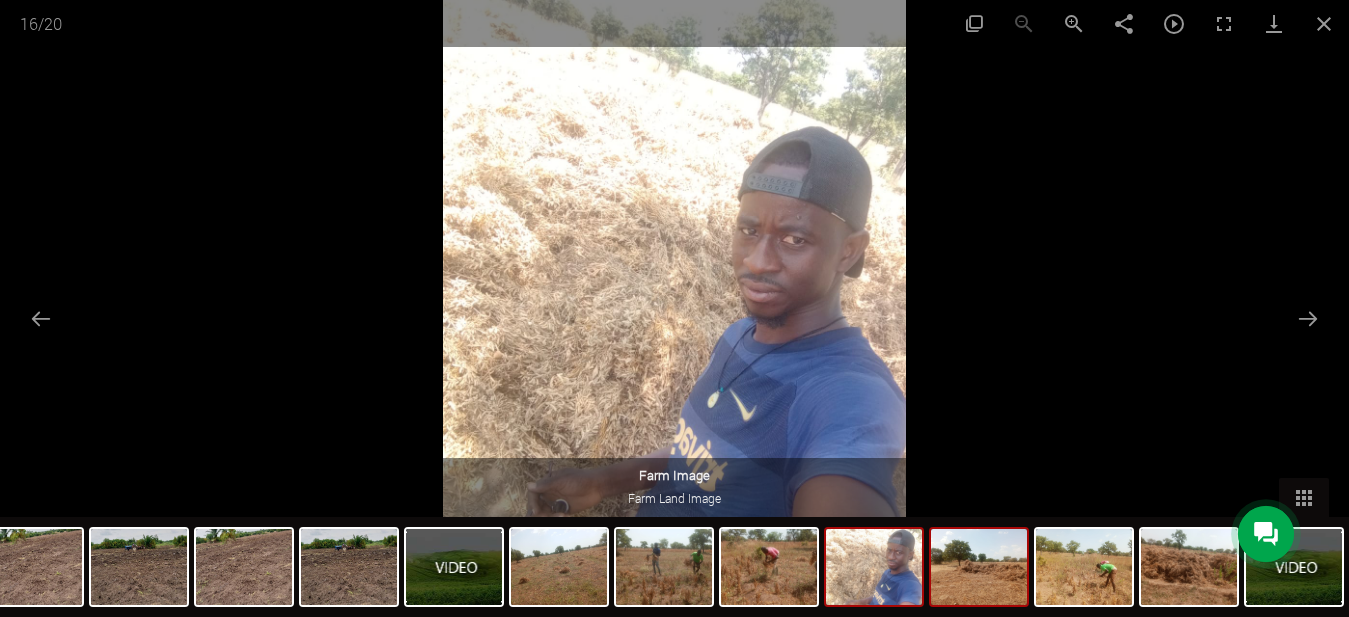 click at bounding box center (979, 567) 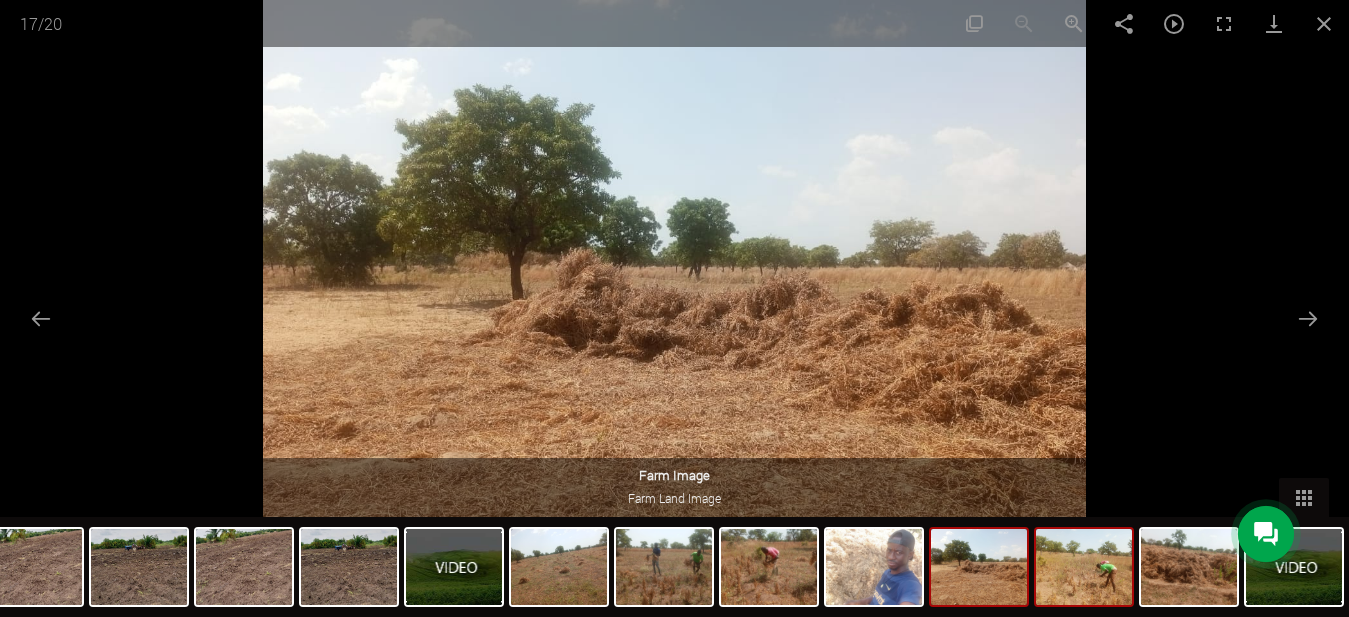 click at bounding box center (1084, 567) 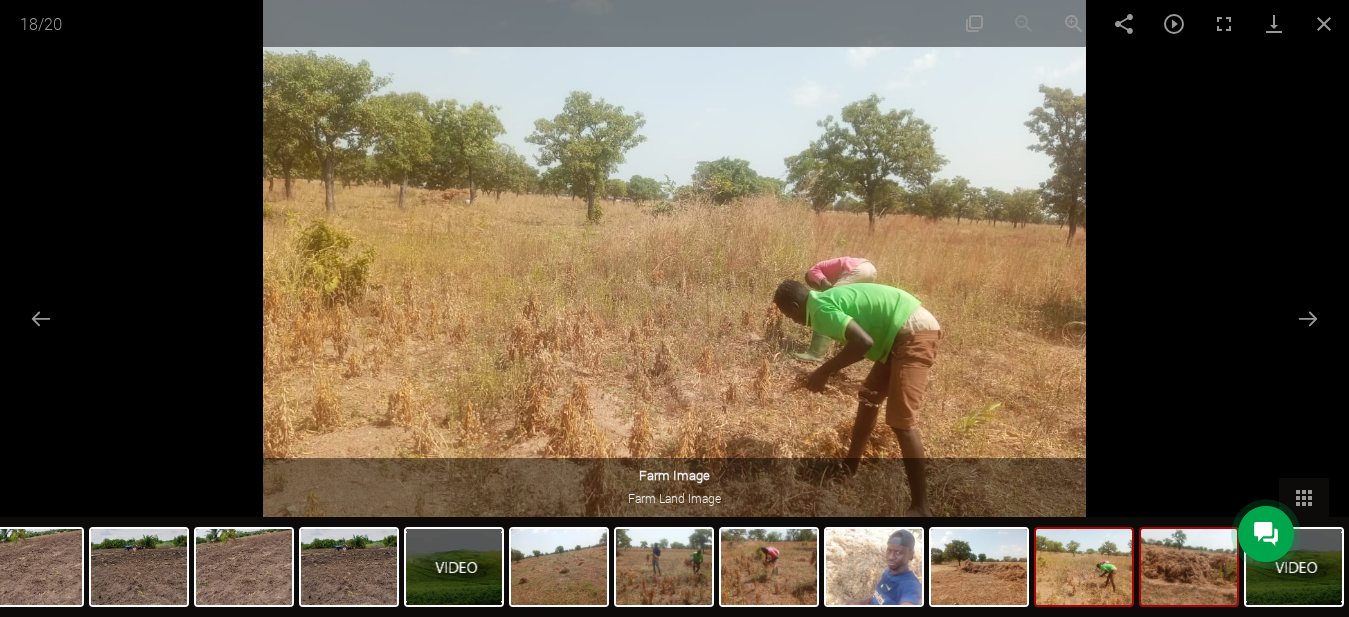 click at bounding box center [1189, 567] 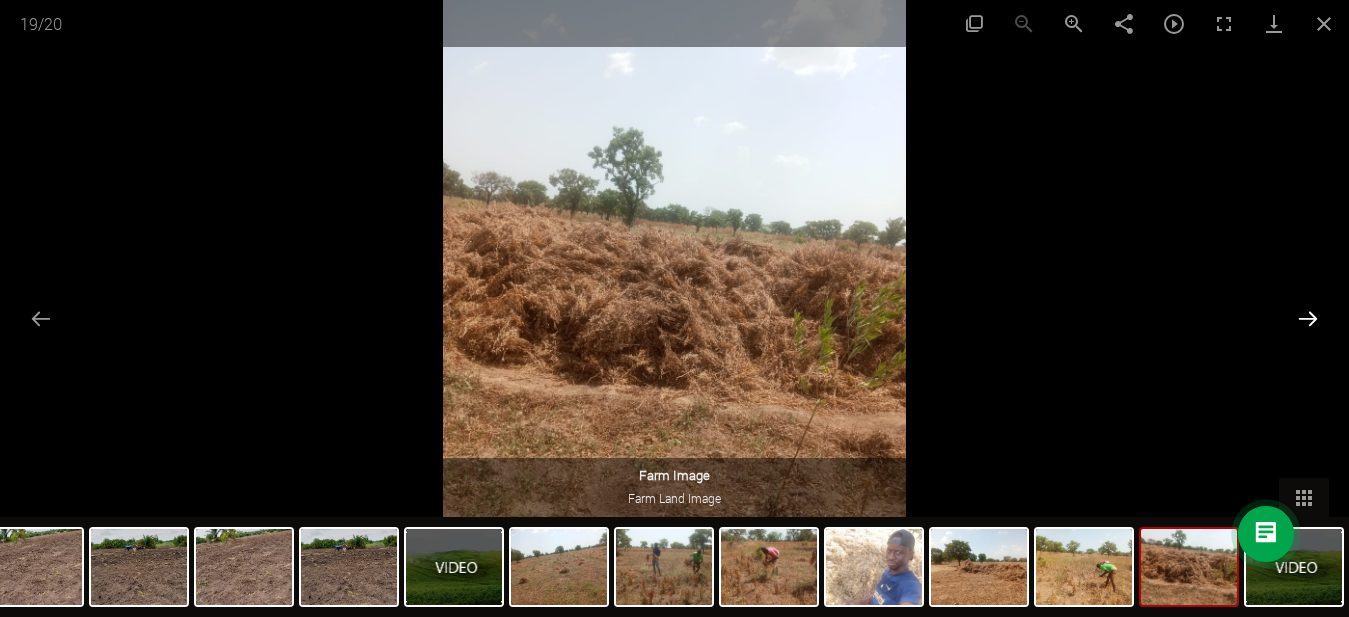 click at bounding box center (1308, 318) 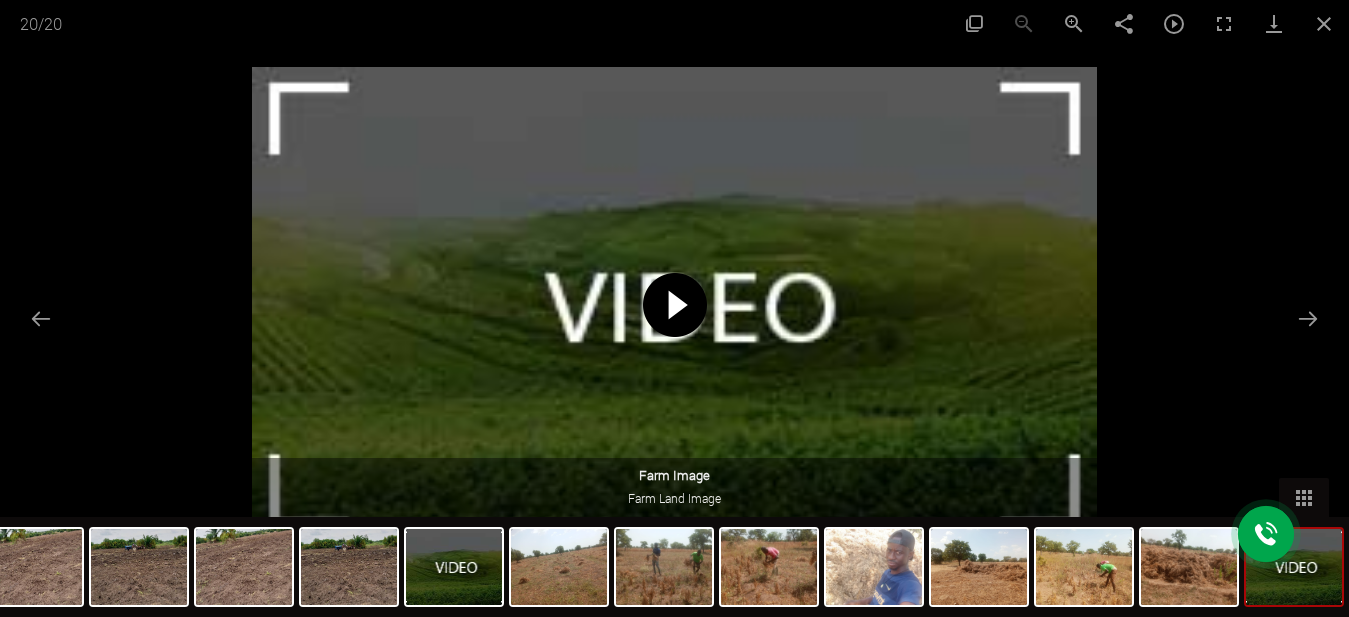 click at bounding box center [675, 305] 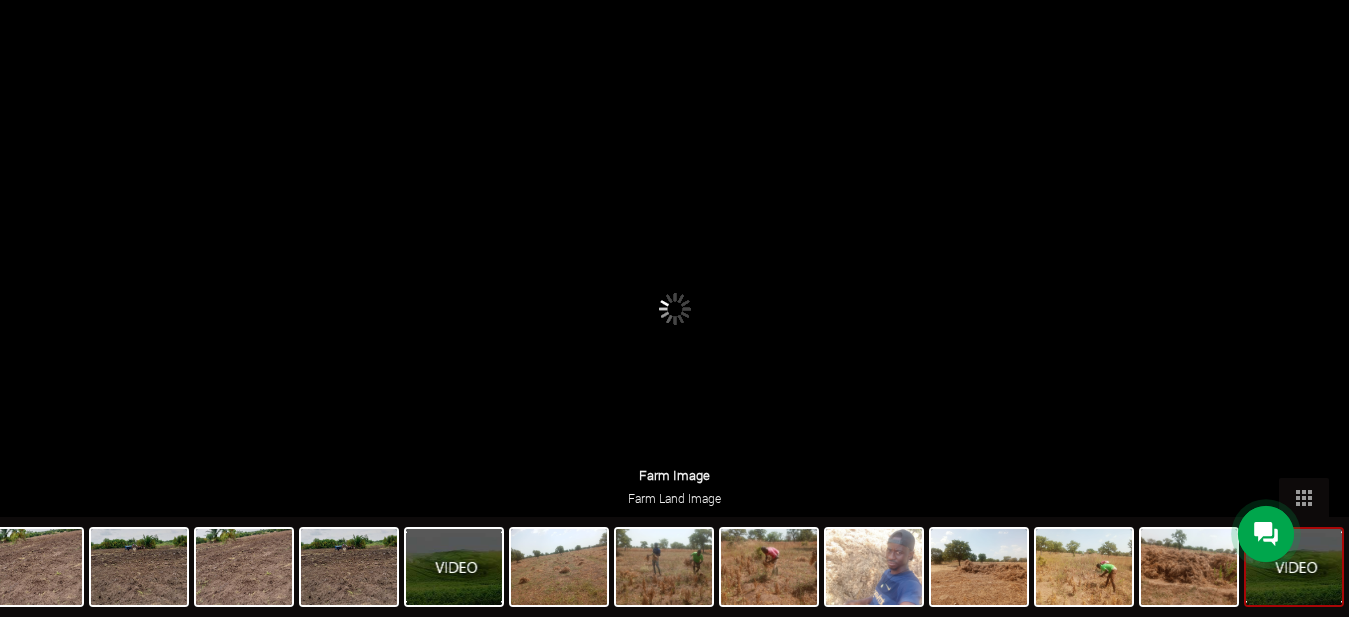 click at bounding box center [1318, 318] 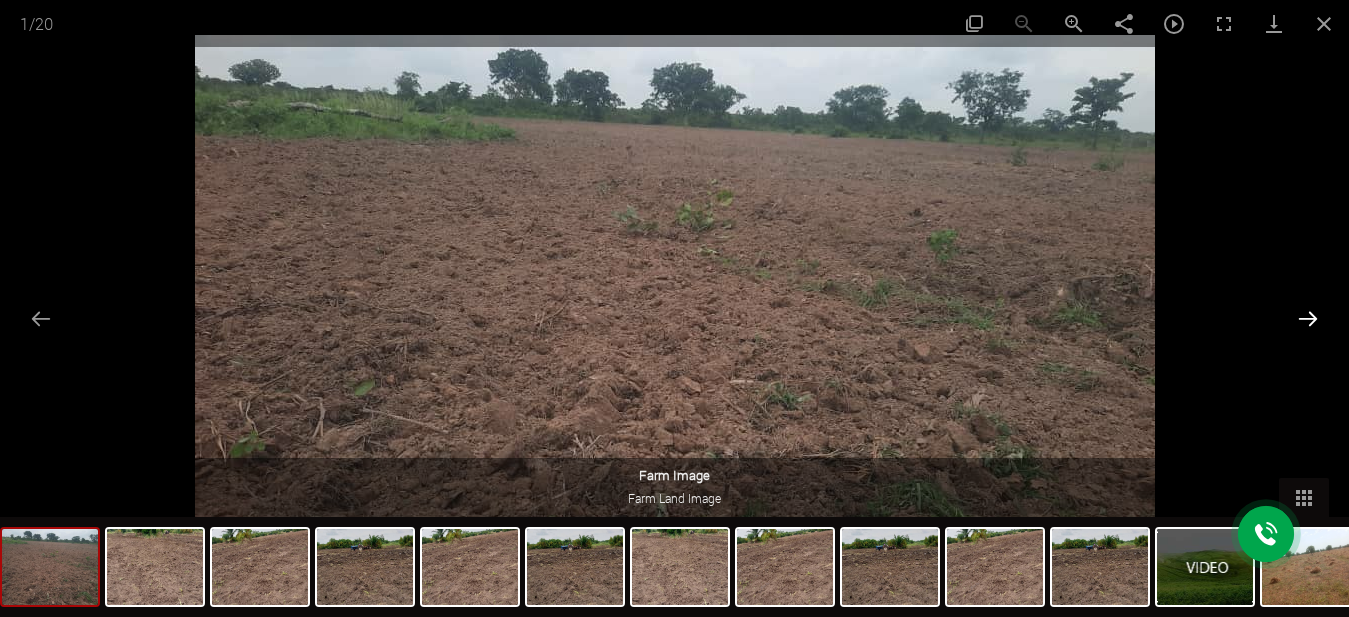 click at bounding box center [1308, 318] 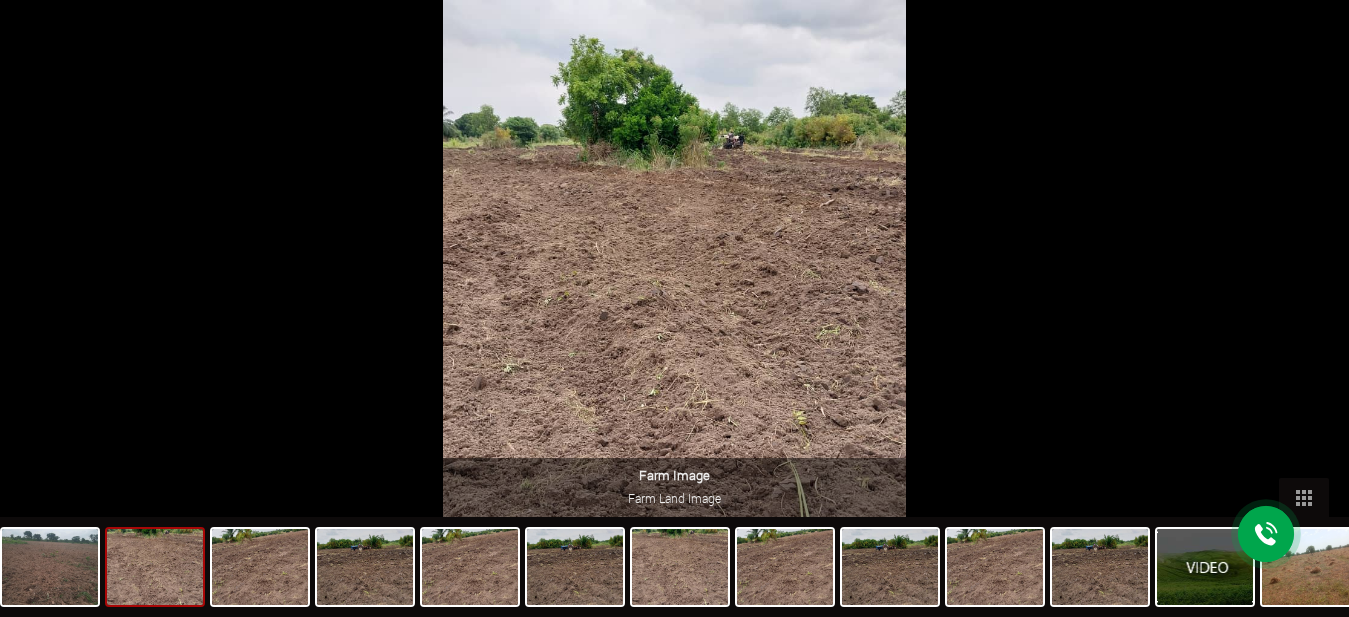 click at bounding box center [1318, 318] 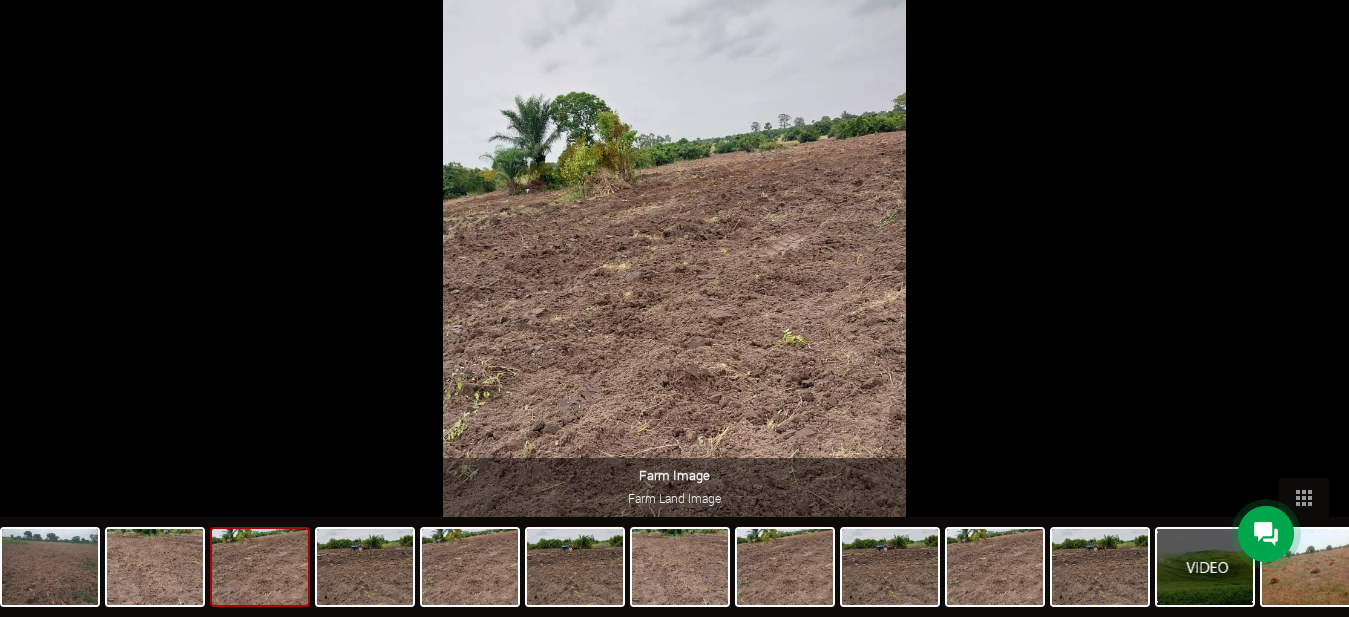 click at bounding box center (1318, 318) 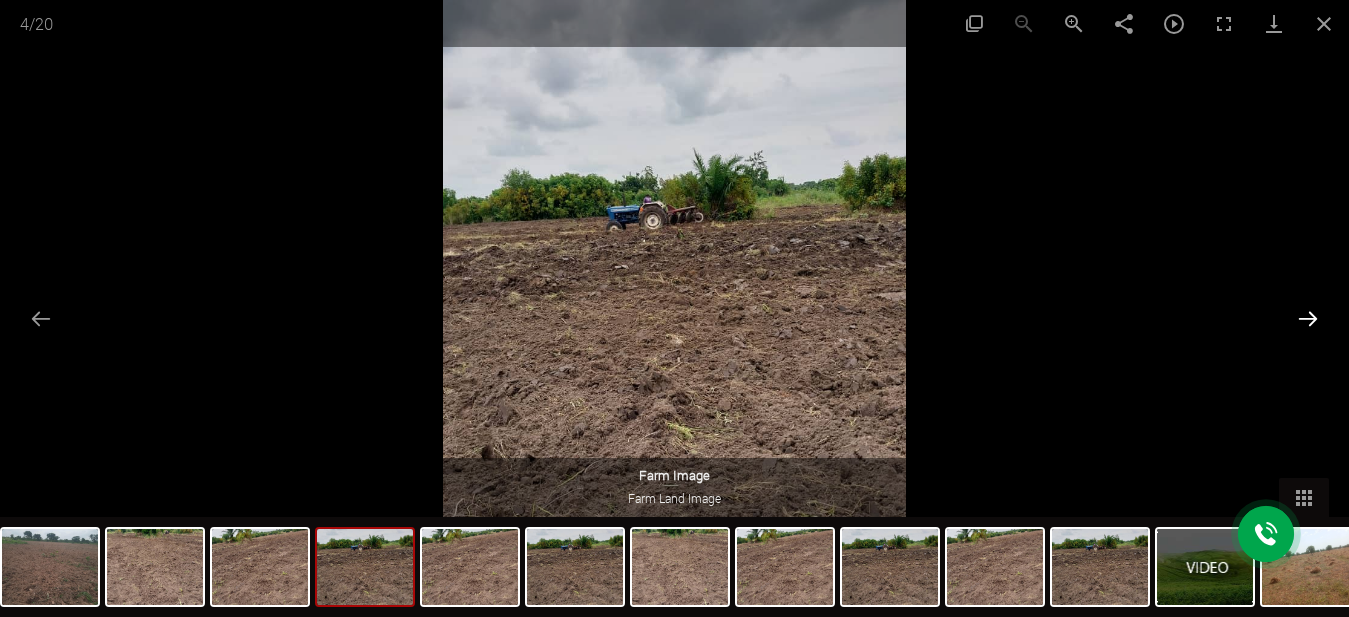 click at bounding box center (1308, 318) 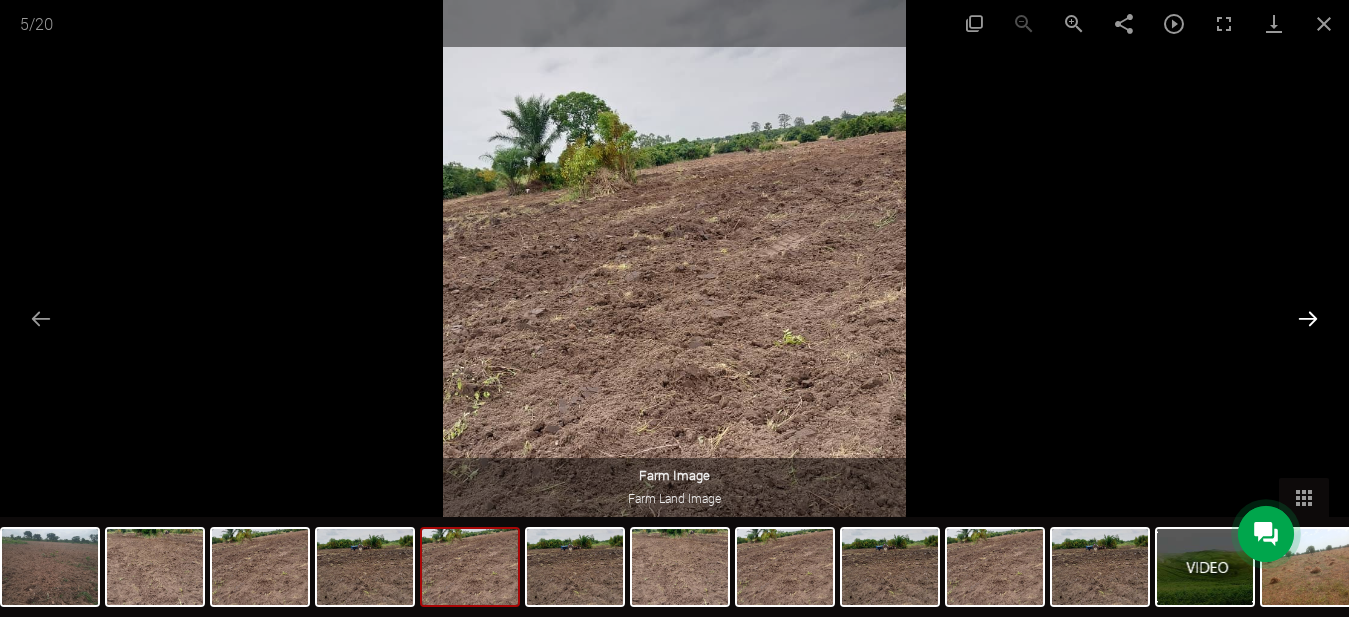 click at bounding box center [1308, 318] 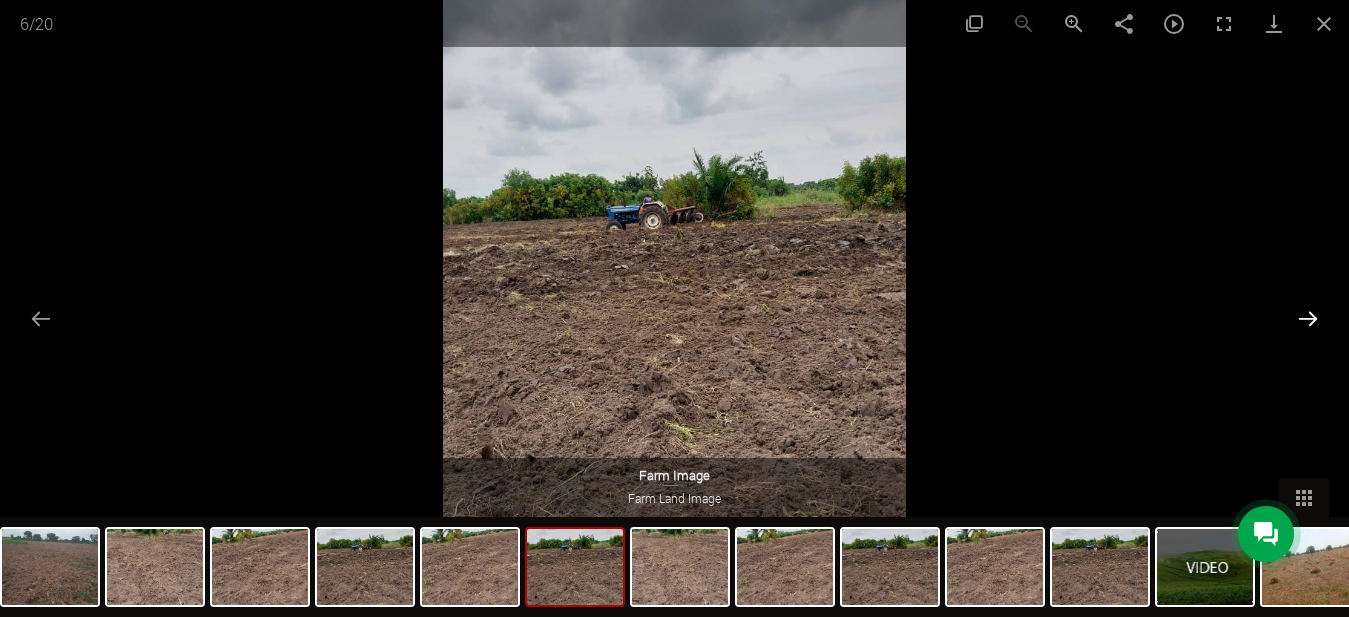click at bounding box center (1308, 318) 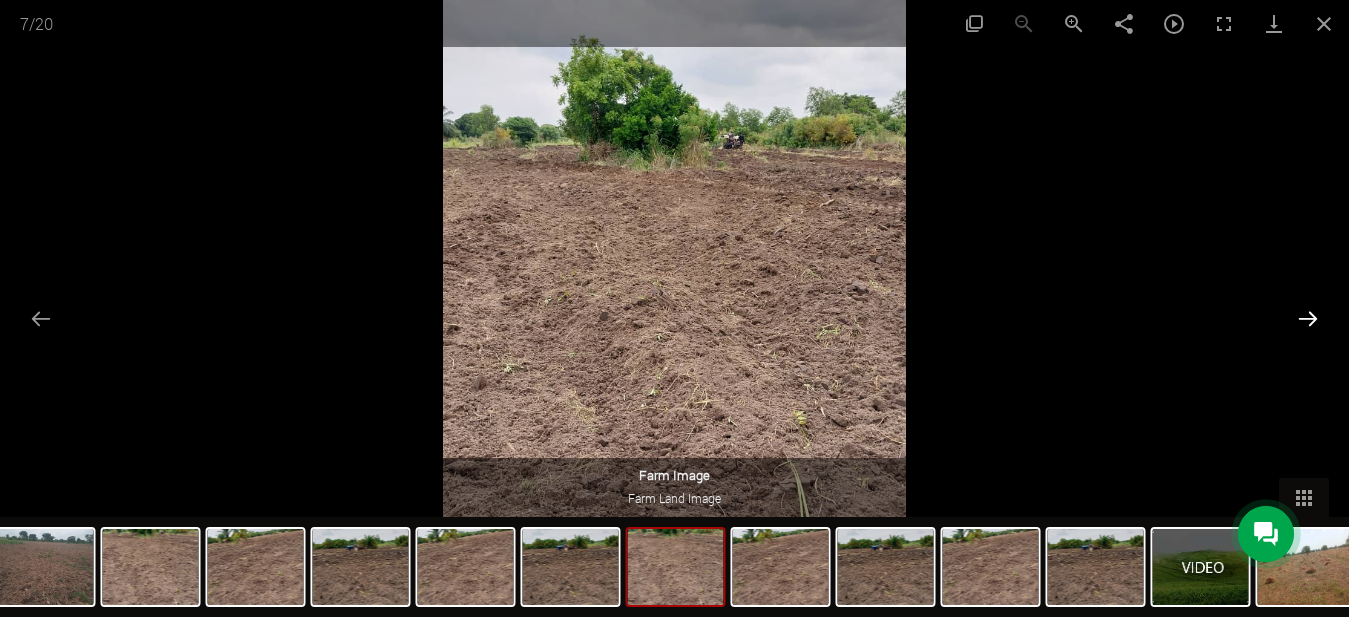 click at bounding box center [1308, 318] 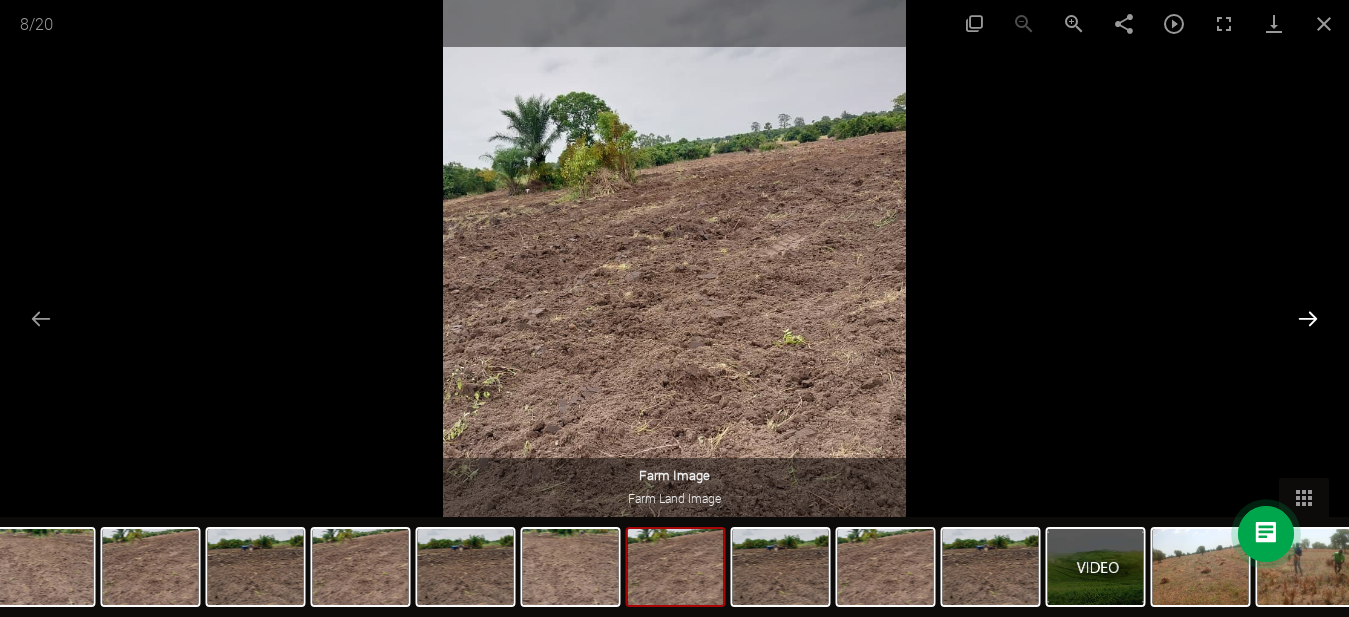 click at bounding box center [1308, 318] 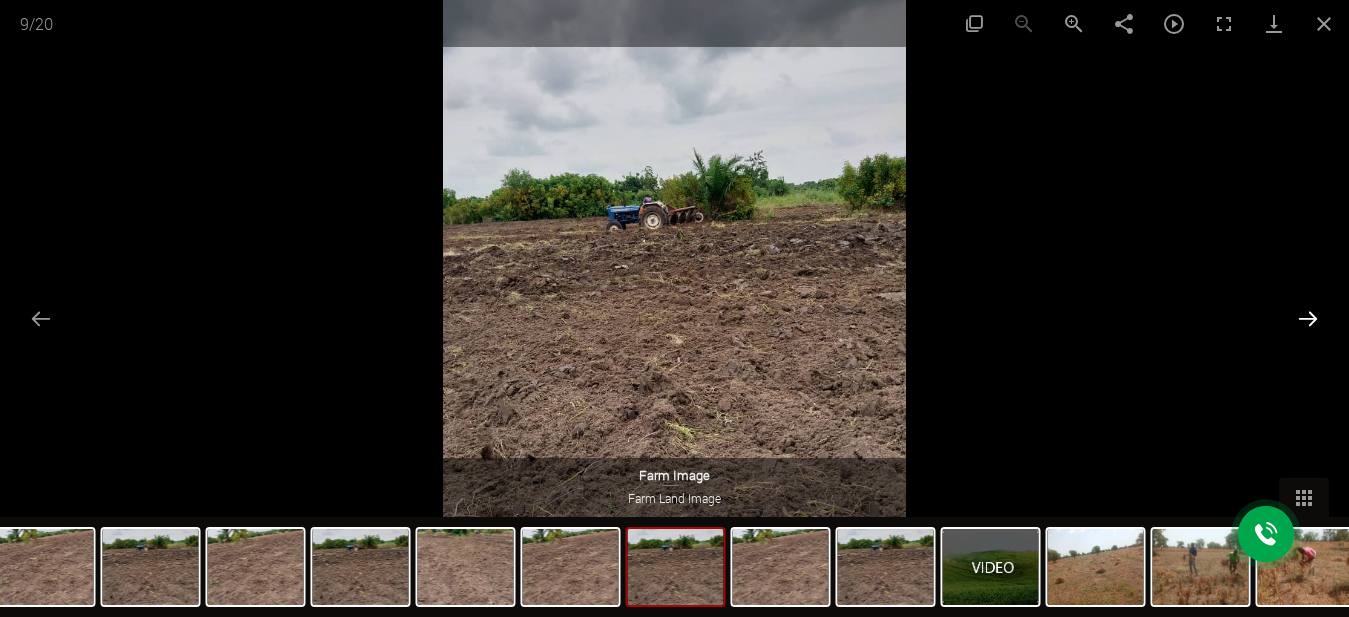 click at bounding box center (1308, 318) 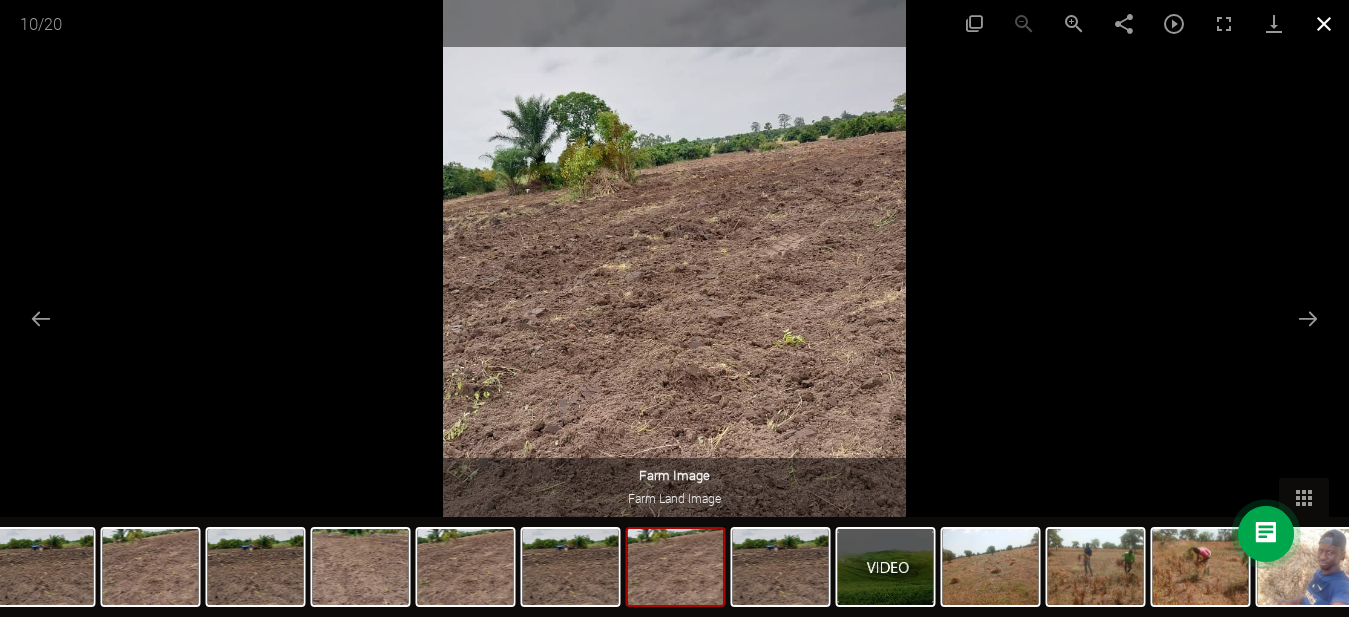 click at bounding box center (1324, 23) 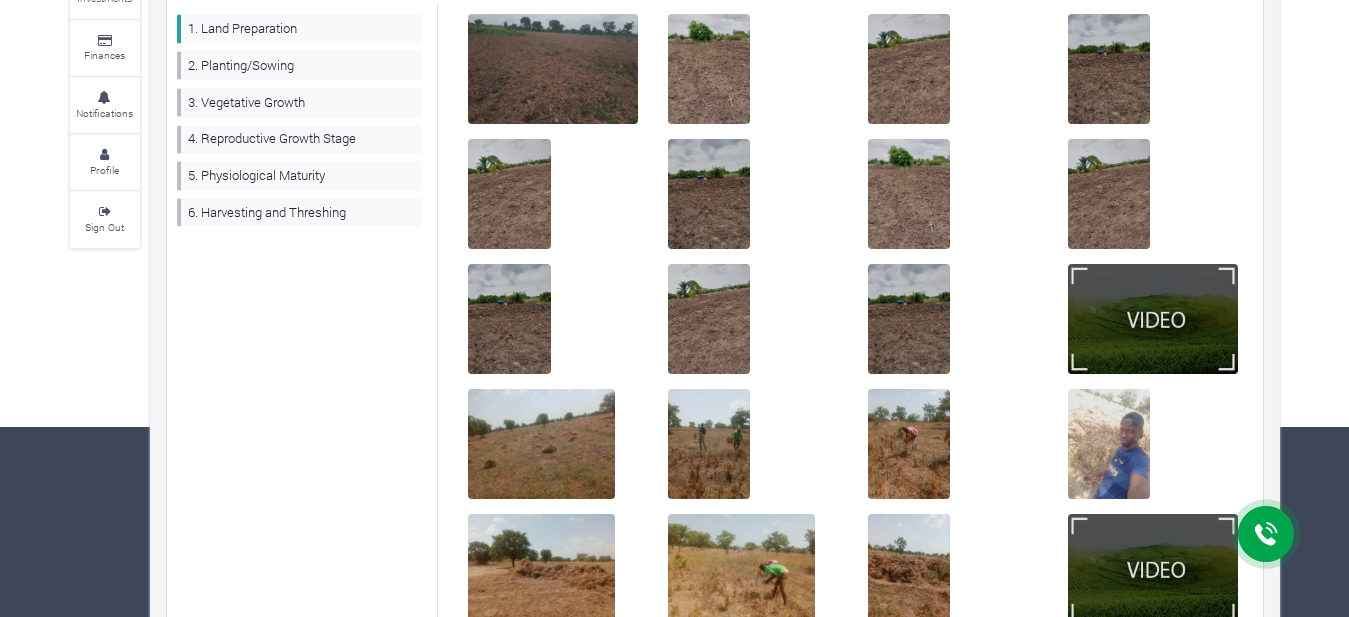 scroll, scrollTop: 88, scrollLeft: 0, axis: vertical 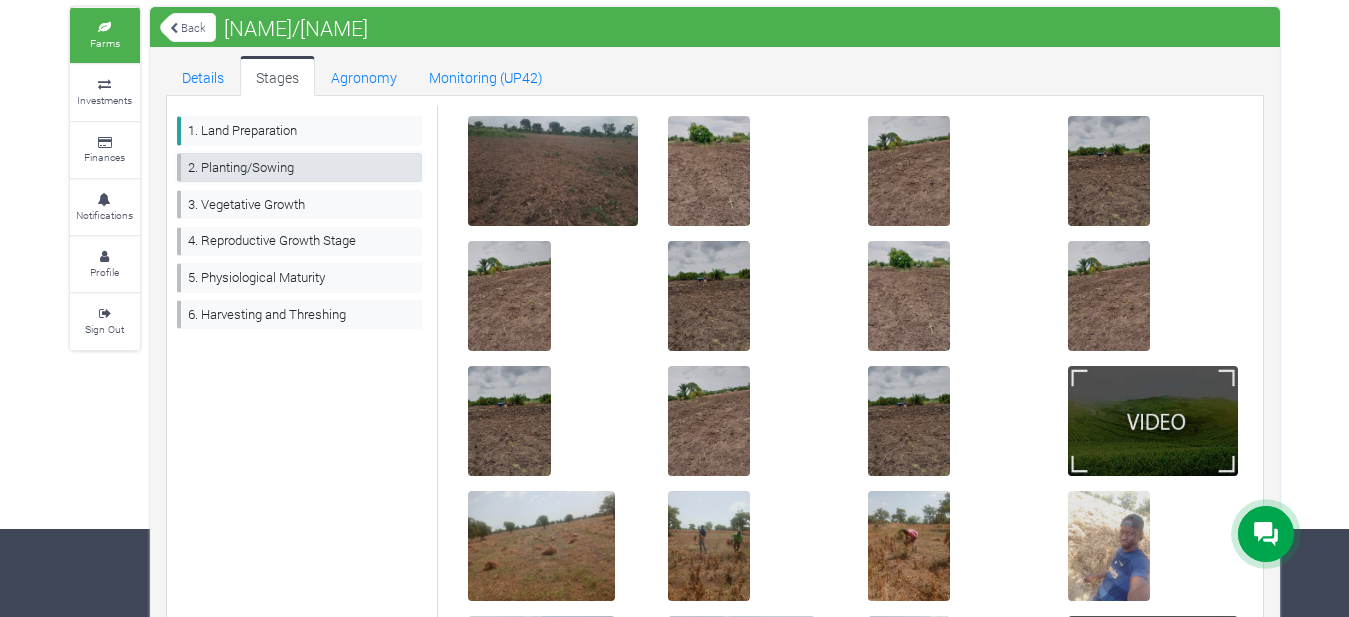 click on "2. Planting/Sowing" at bounding box center [300, 167] 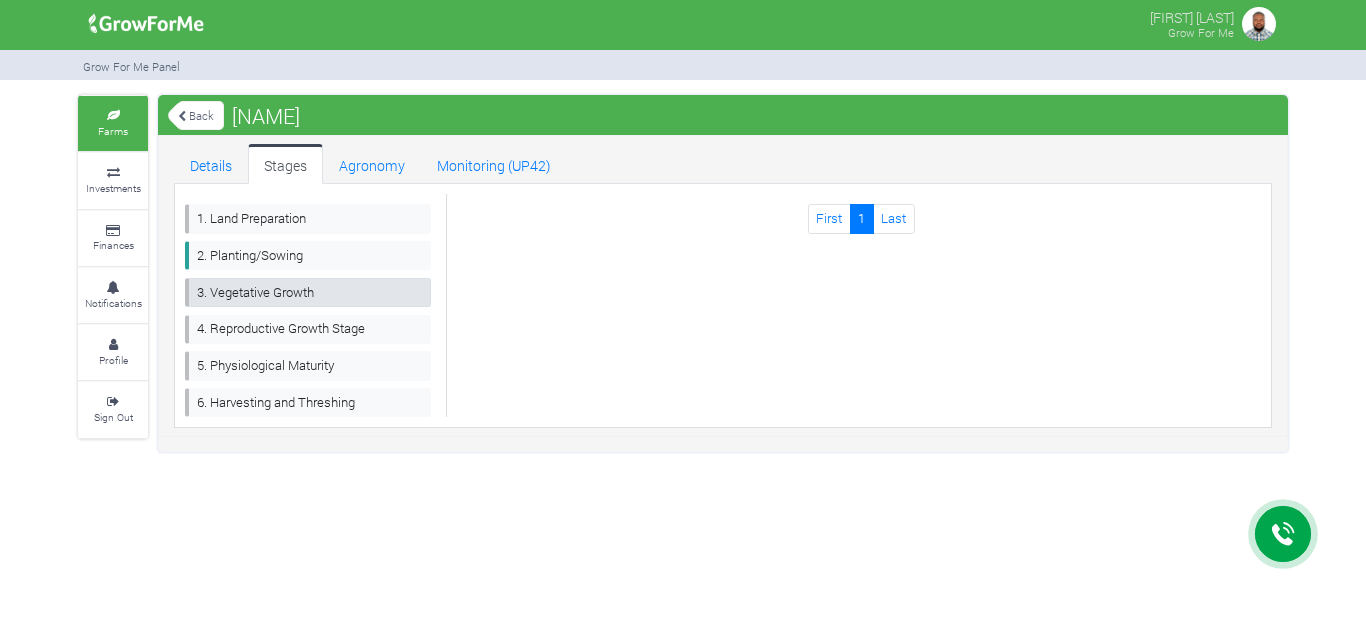scroll, scrollTop: 0, scrollLeft: 0, axis: both 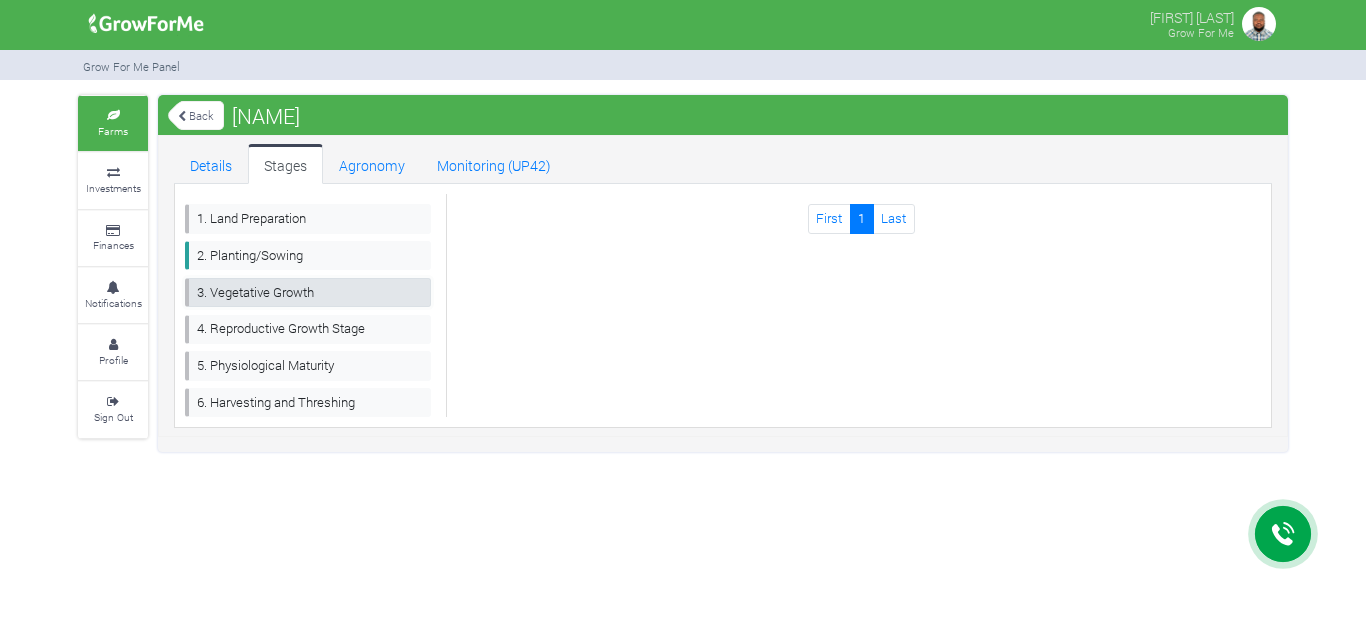 click on "3. Vegetative Growth" at bounding box center (308, 292) 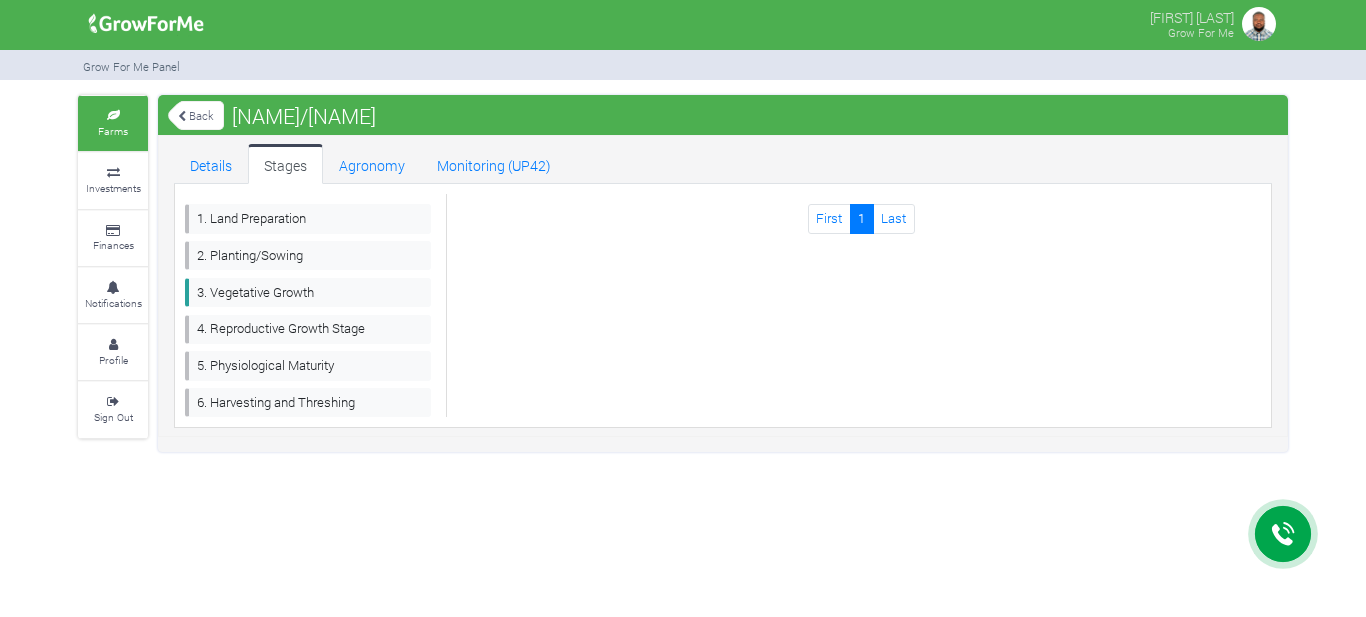 scroll, scrollTop: 0, scrollLeft: 0, axis: both 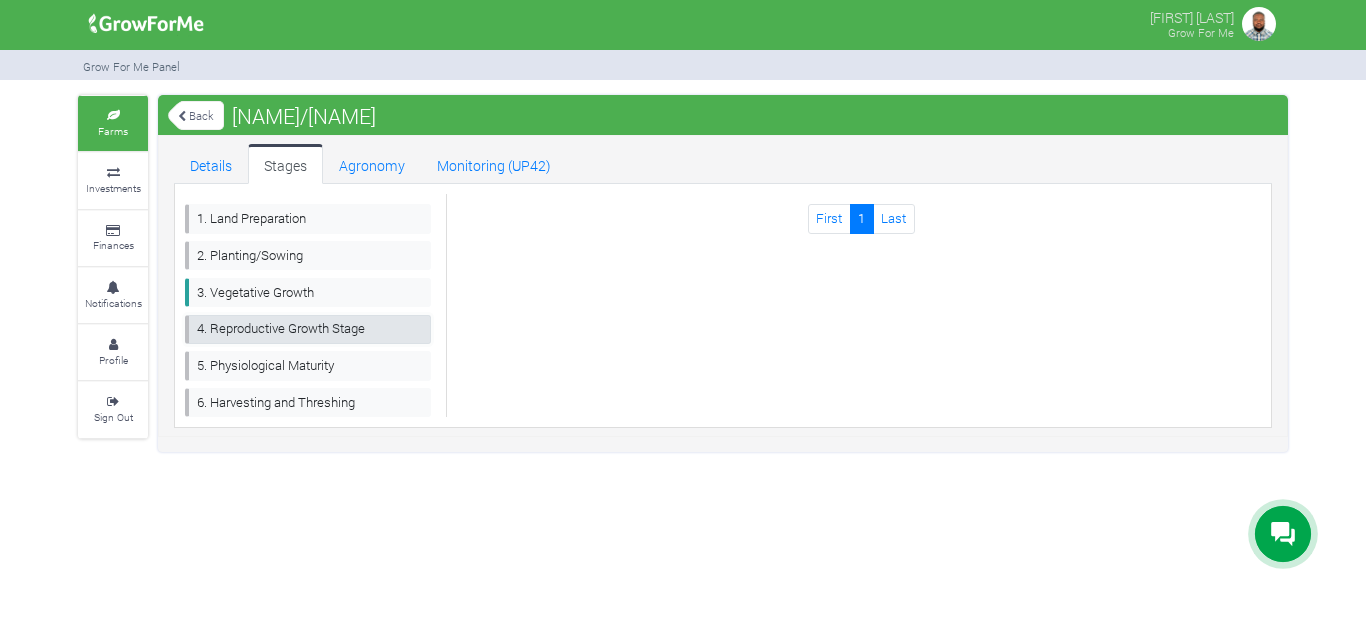 click on "4. Reproductive Growth Stage" at bounding box center (308, 329) 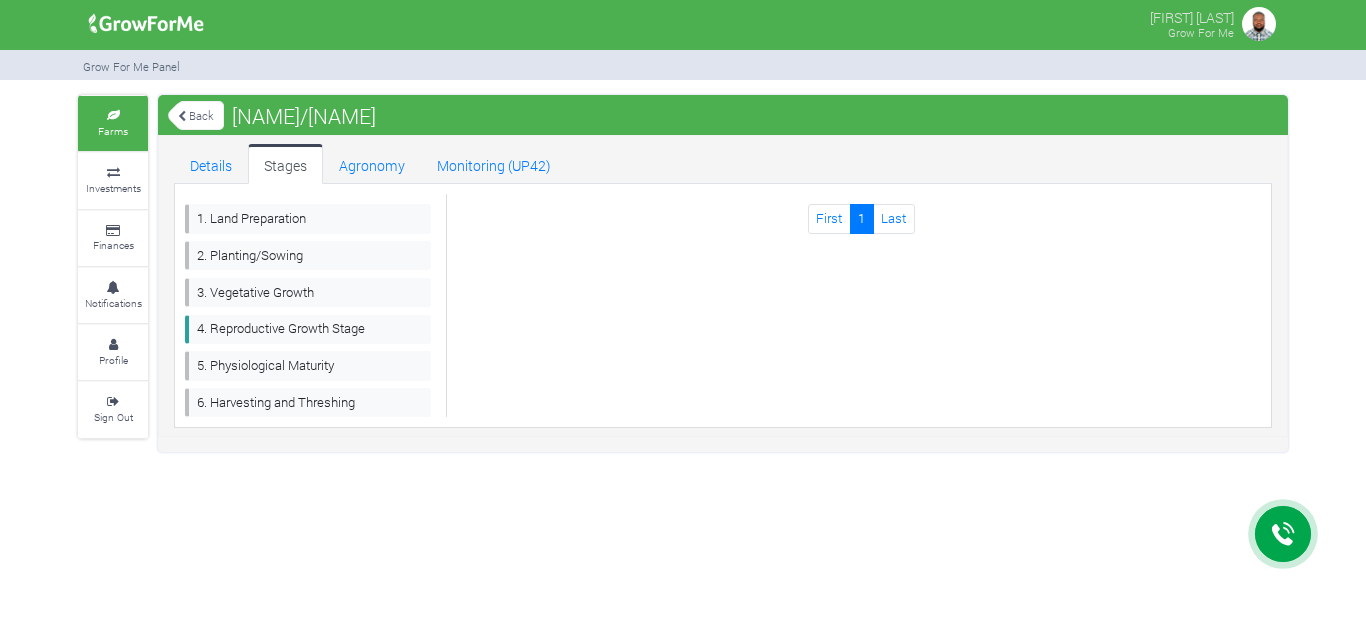 scroll, scrollTop: 0, scrollLeft: 0, axis: both 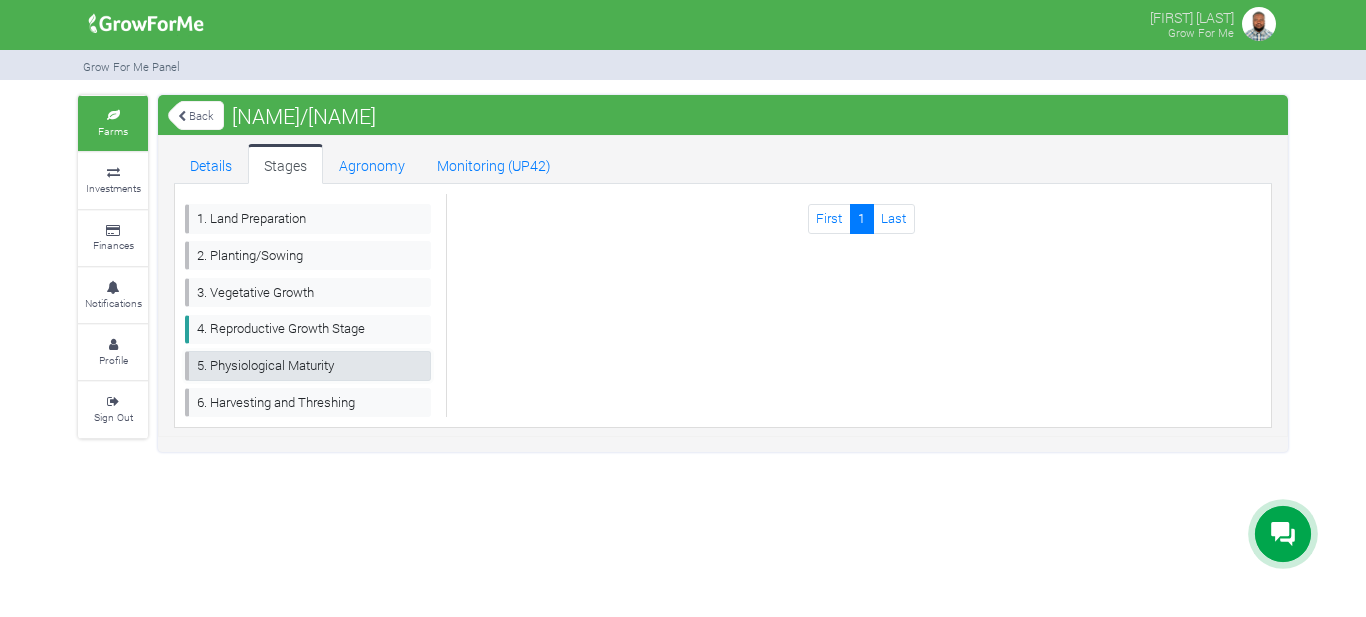 click on "5. Physiological Maturity" at bounding box center (308, 365) 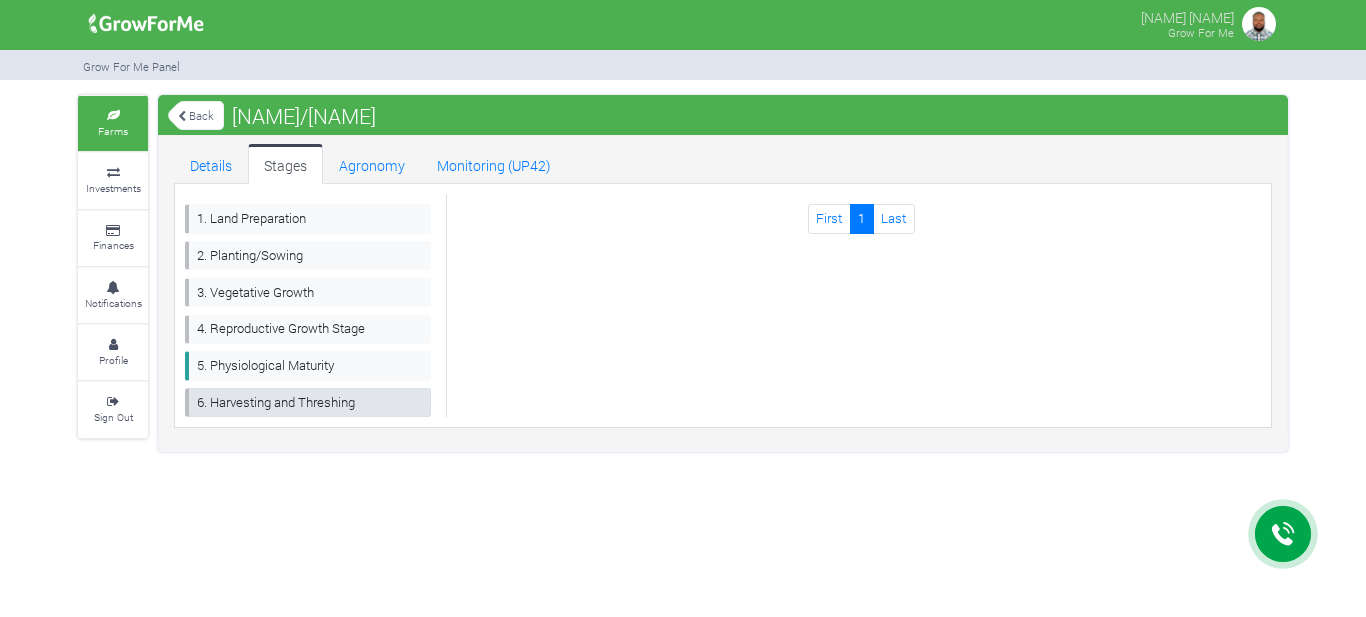 scroll, scrollTop: 0, scrollLeft: 0, axis: both 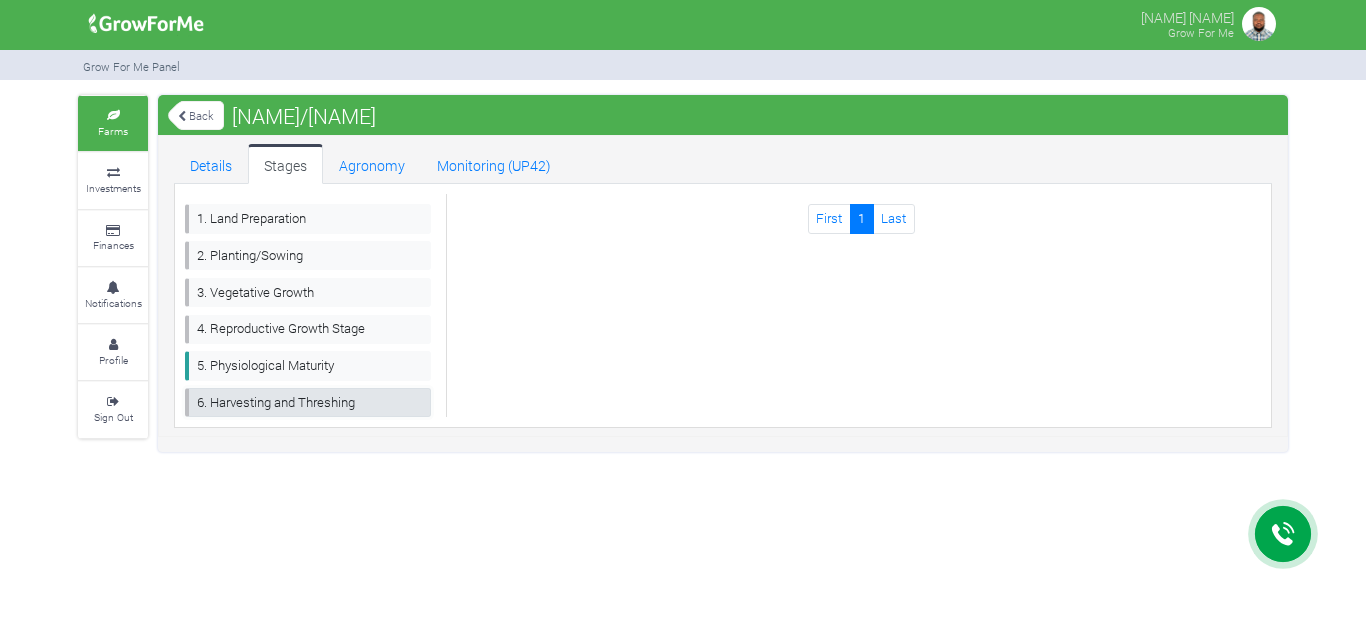 click on "6. Harvesting and Threshing" at bounding box center (308, 402) 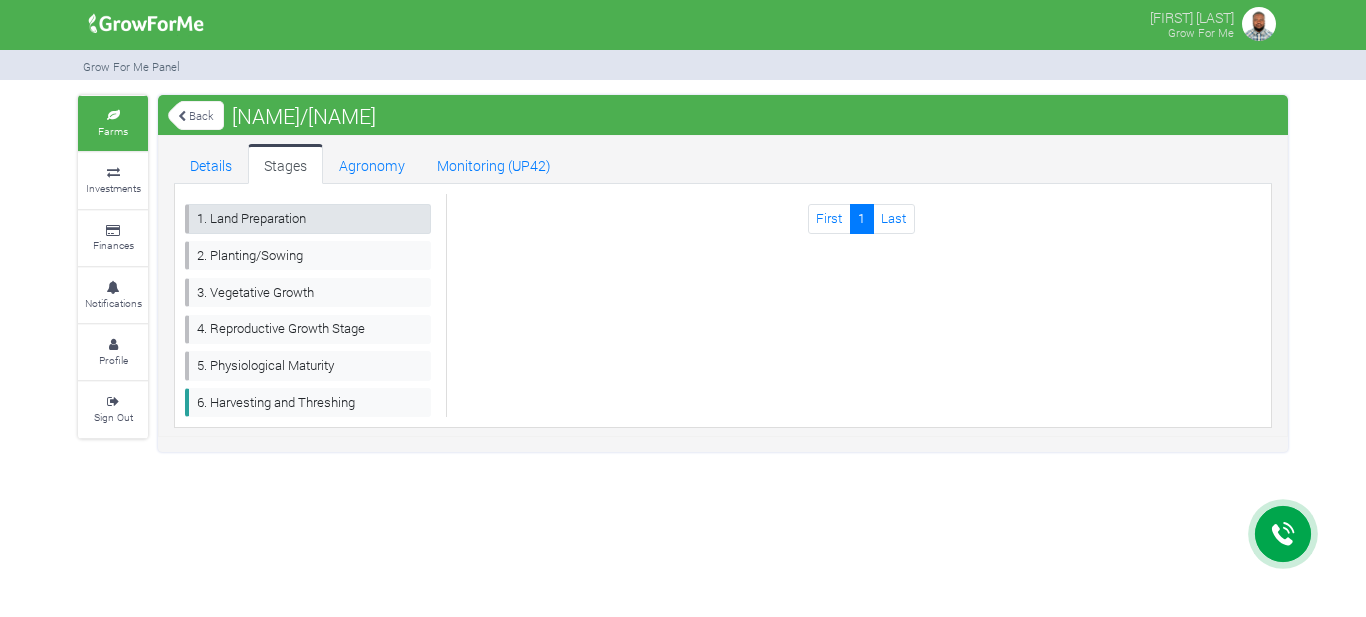scroll, scrollTop: 0, scrollLeft: 0, axis: both 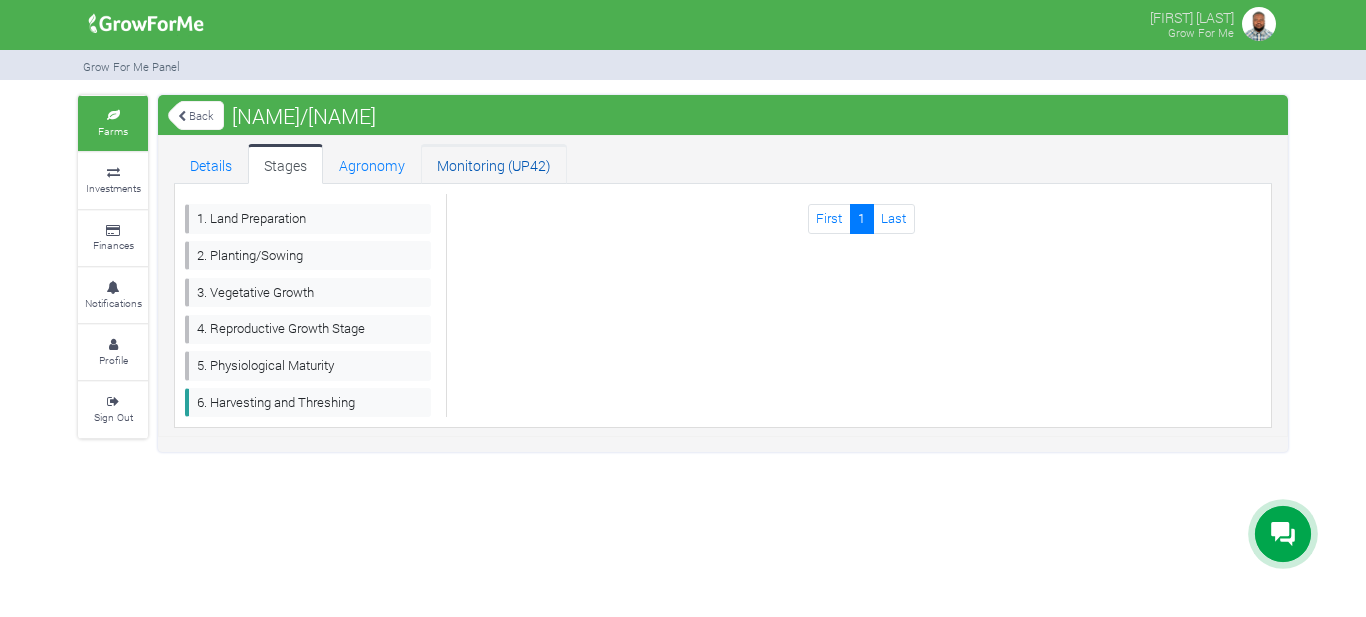 click on "Monitoring (UP42)" at bounding box center (494, 164) 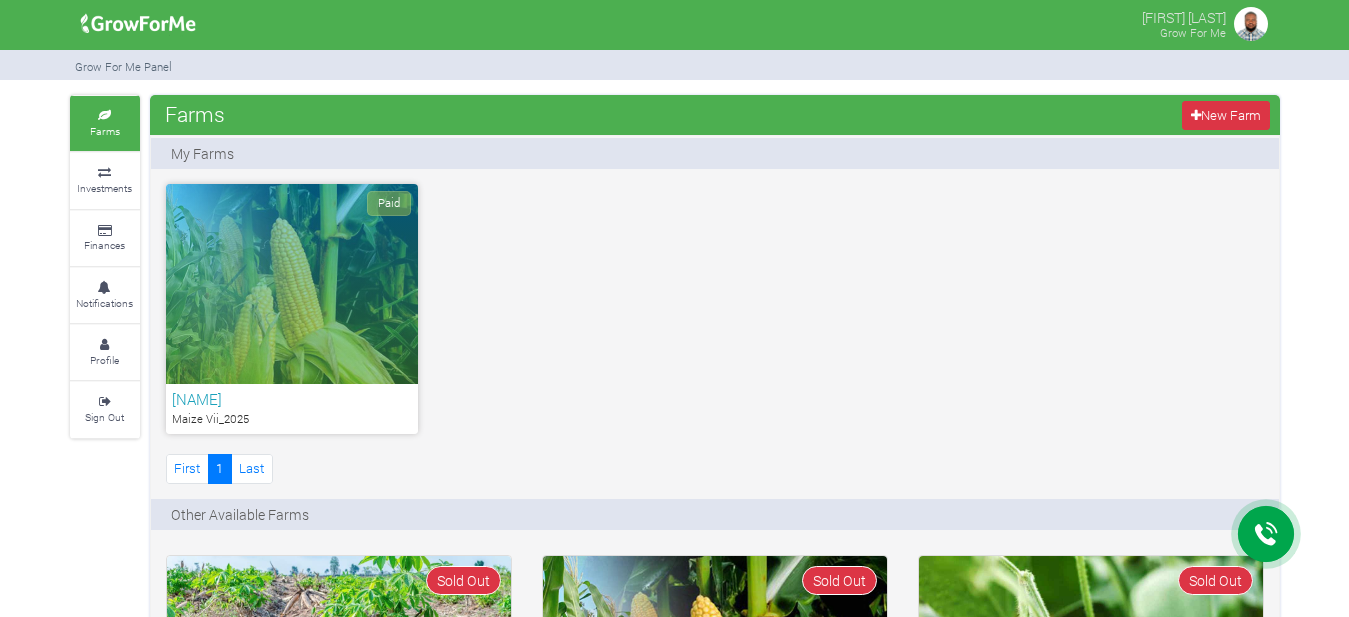 scroll, scrollTop: 0, scrollLeft: 0, axis: both 